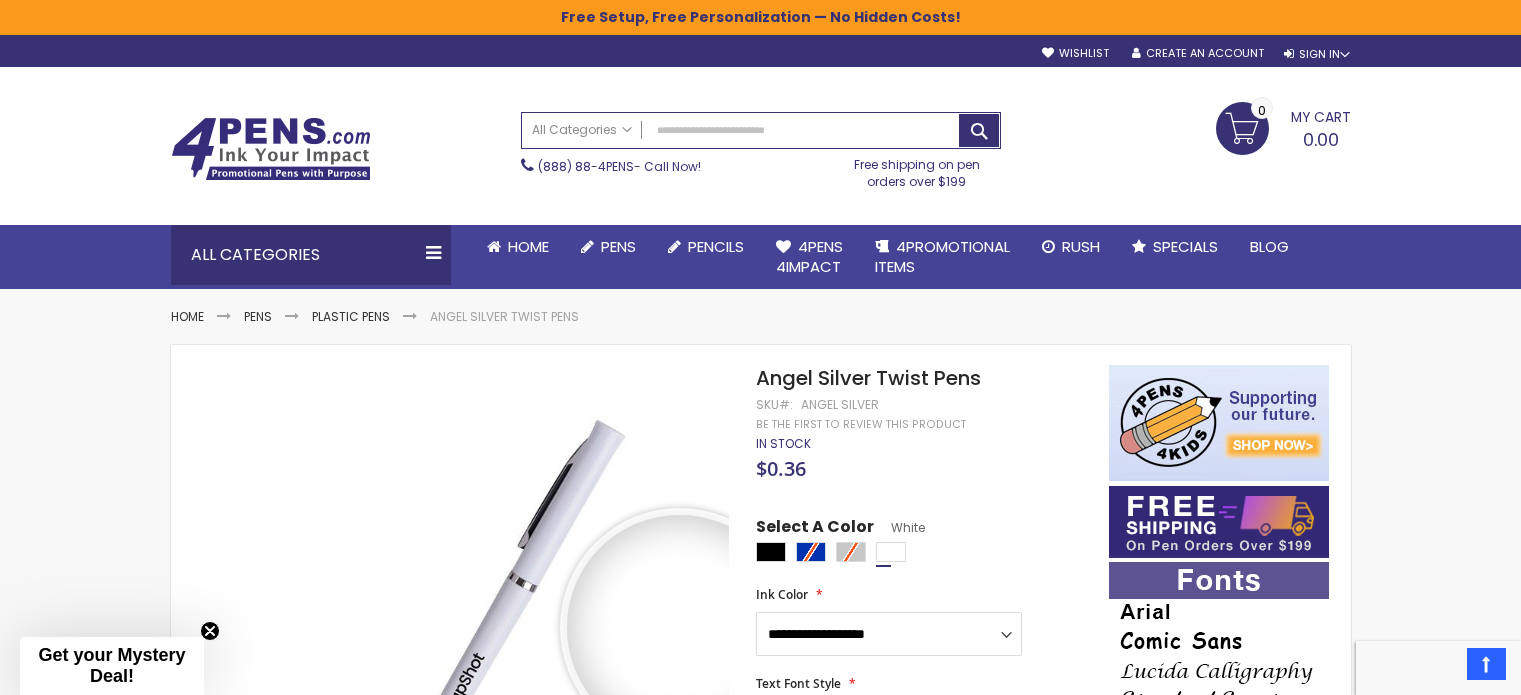 scroll, scrollTop: 0, scrollLeft: 0, axis: both 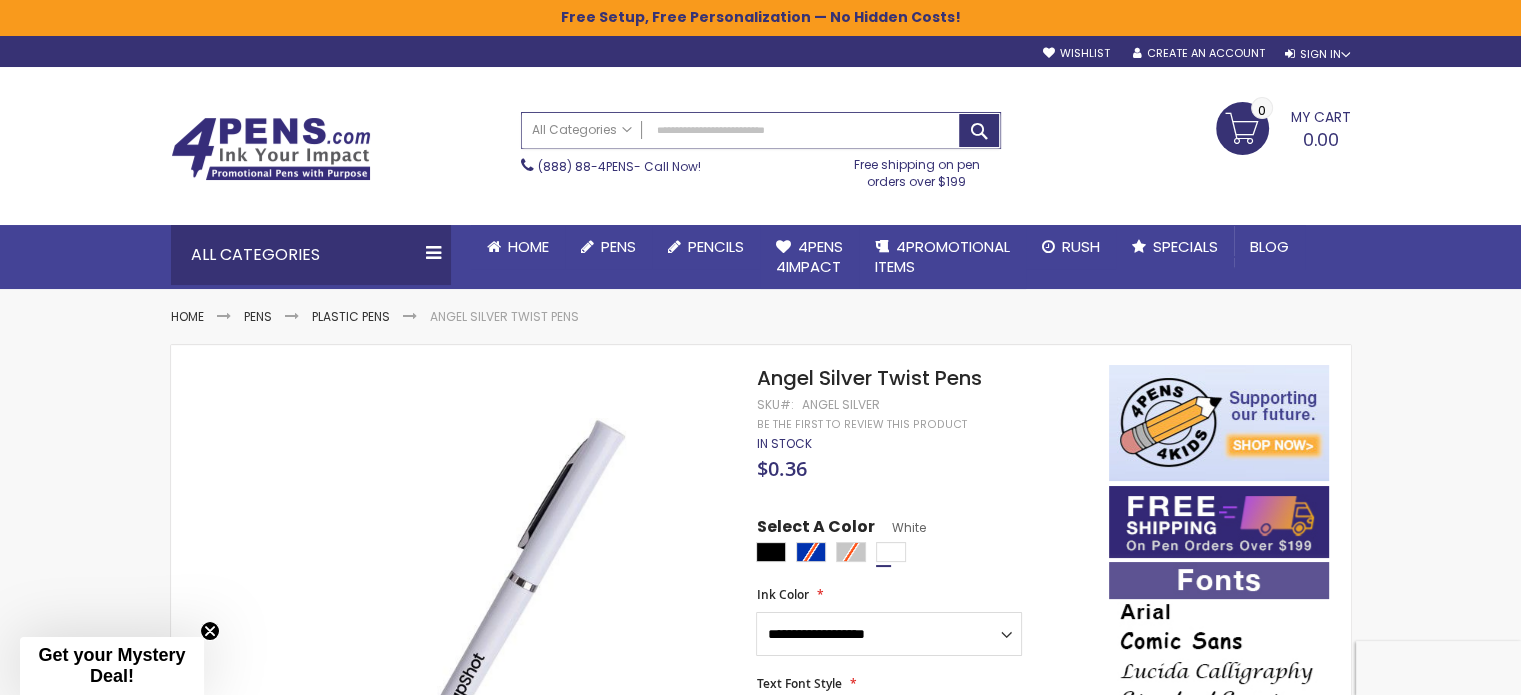 click on "Search" at bounding box center (761, 130) 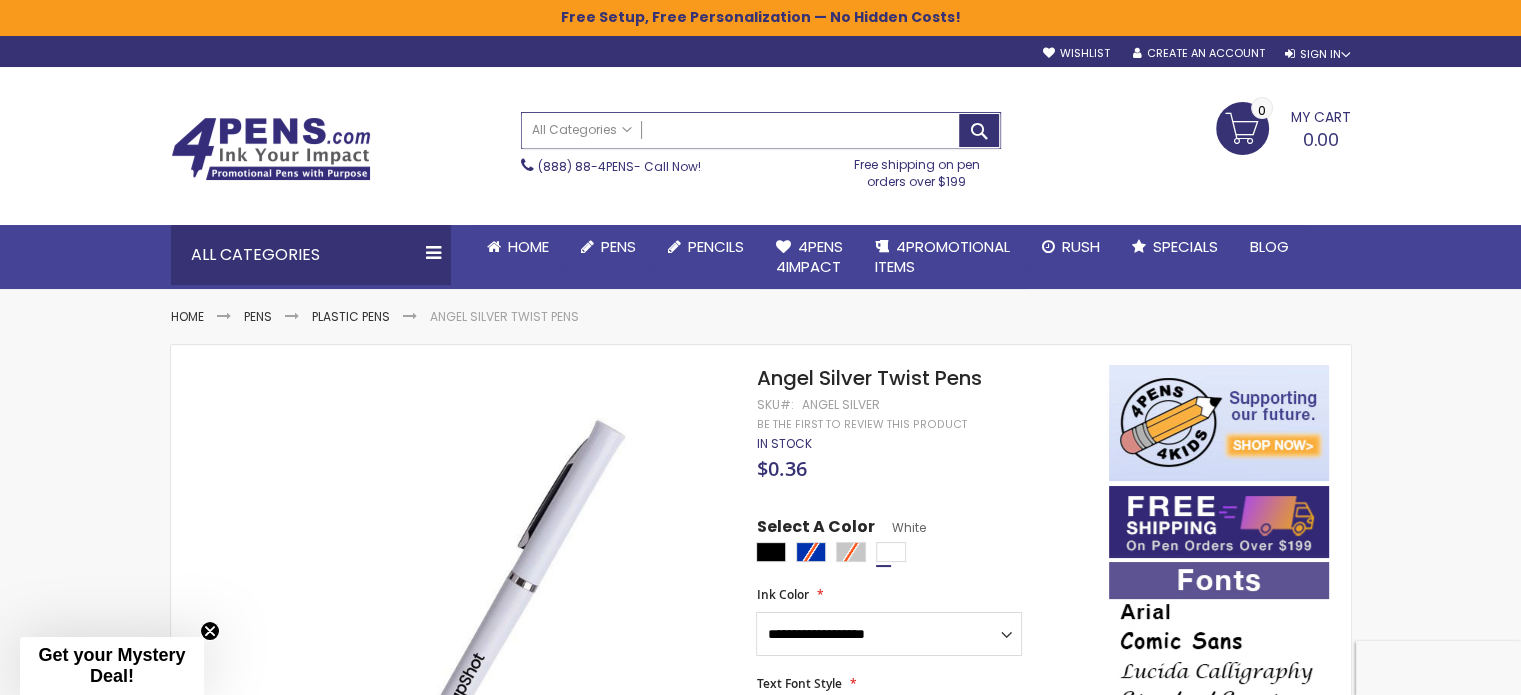 type on "*" 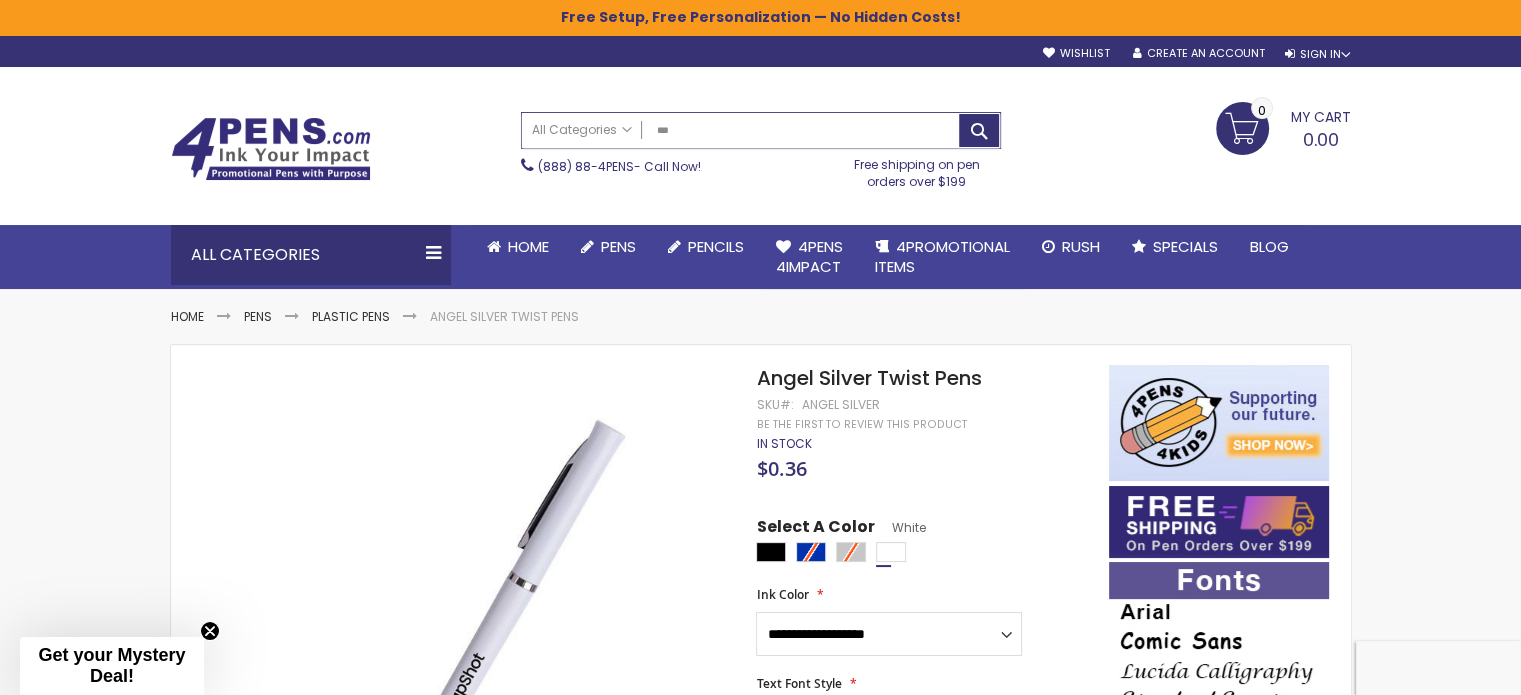 type on "****" 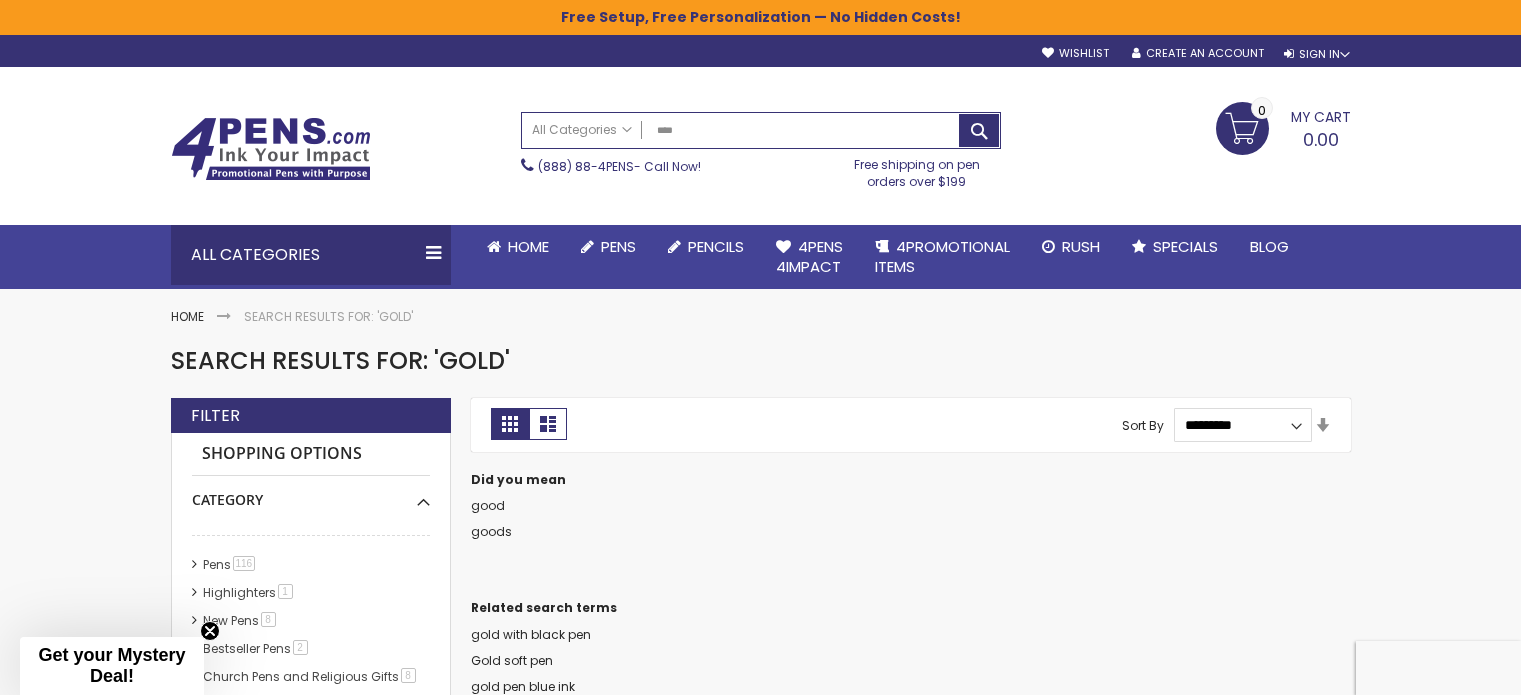 scroll, scrollTop: 0, scrollLeft: 0, axis: both 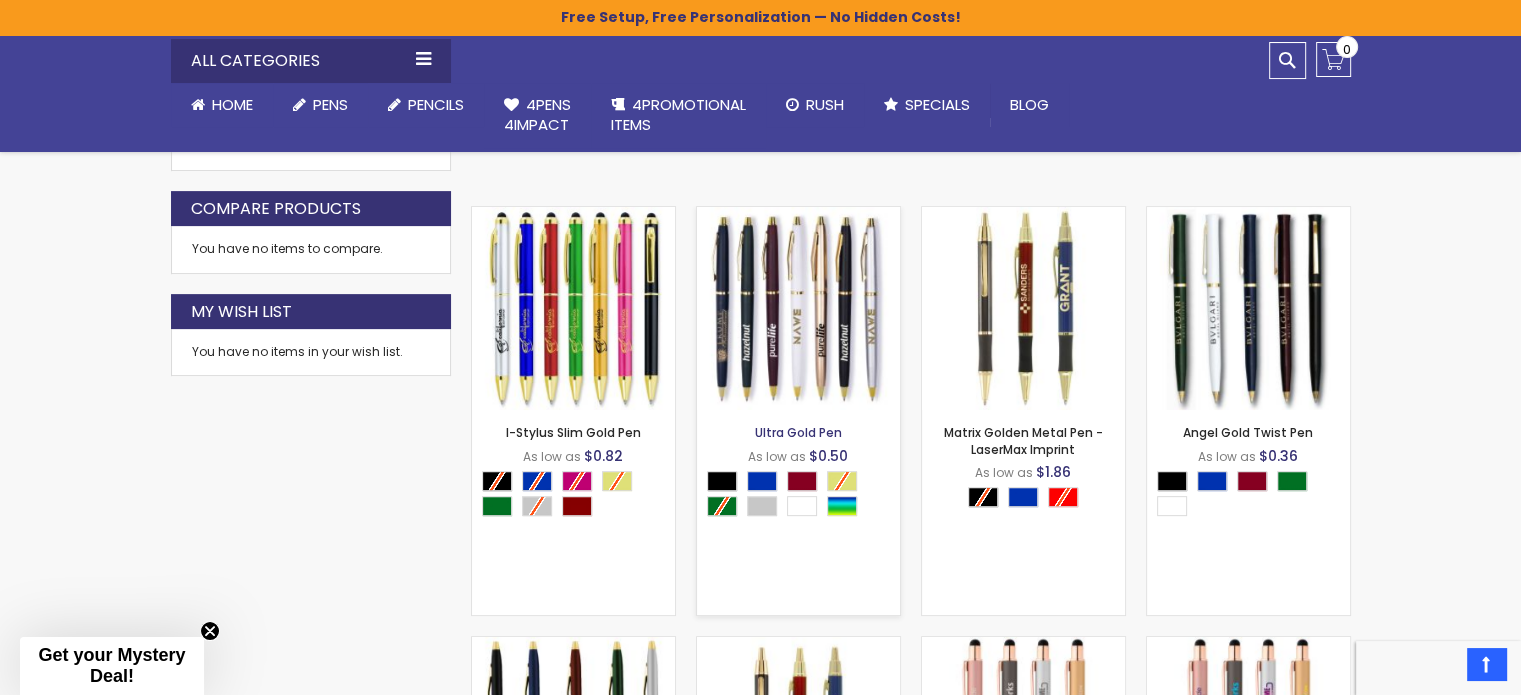 click on "Ultra Gold Pen" at bounding box center (798, 432) 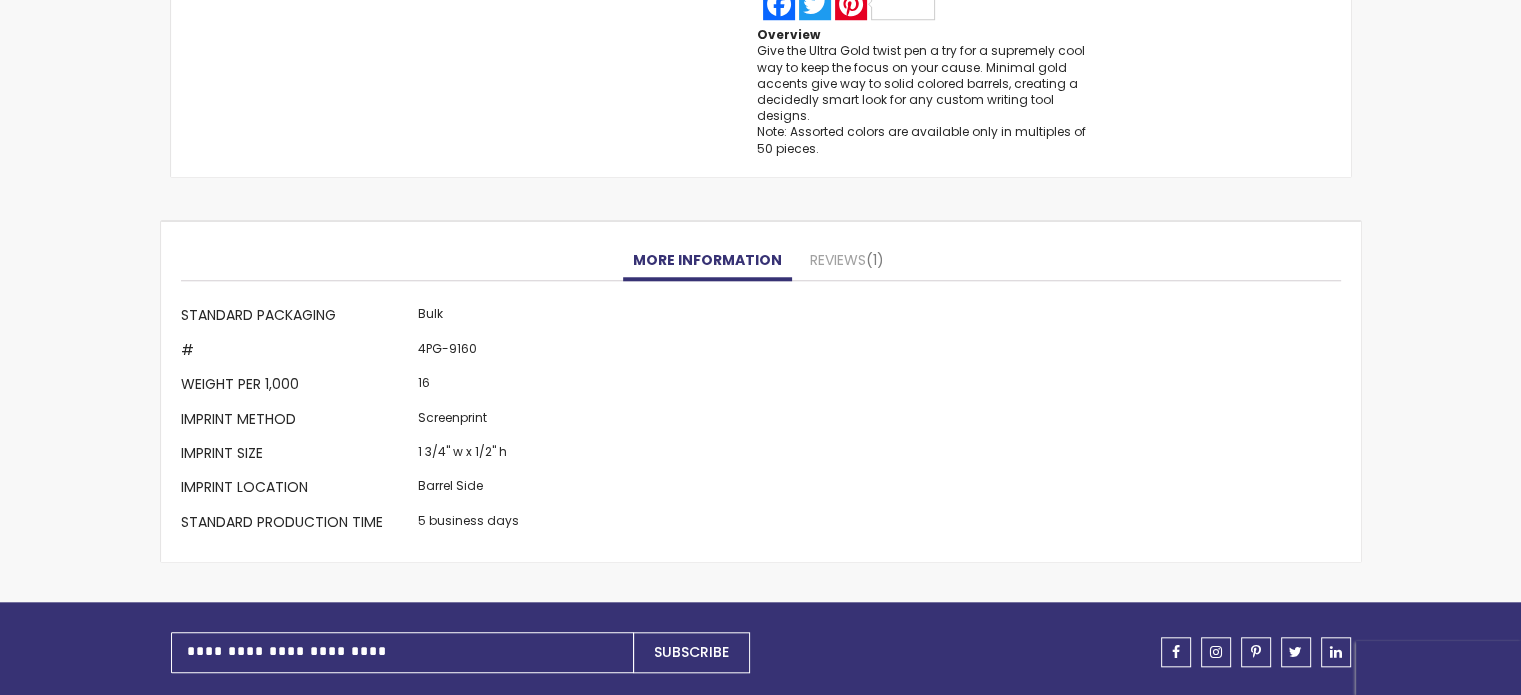 scroll, scrollTop: 1860, scrollLeft: 0, axis: vertical 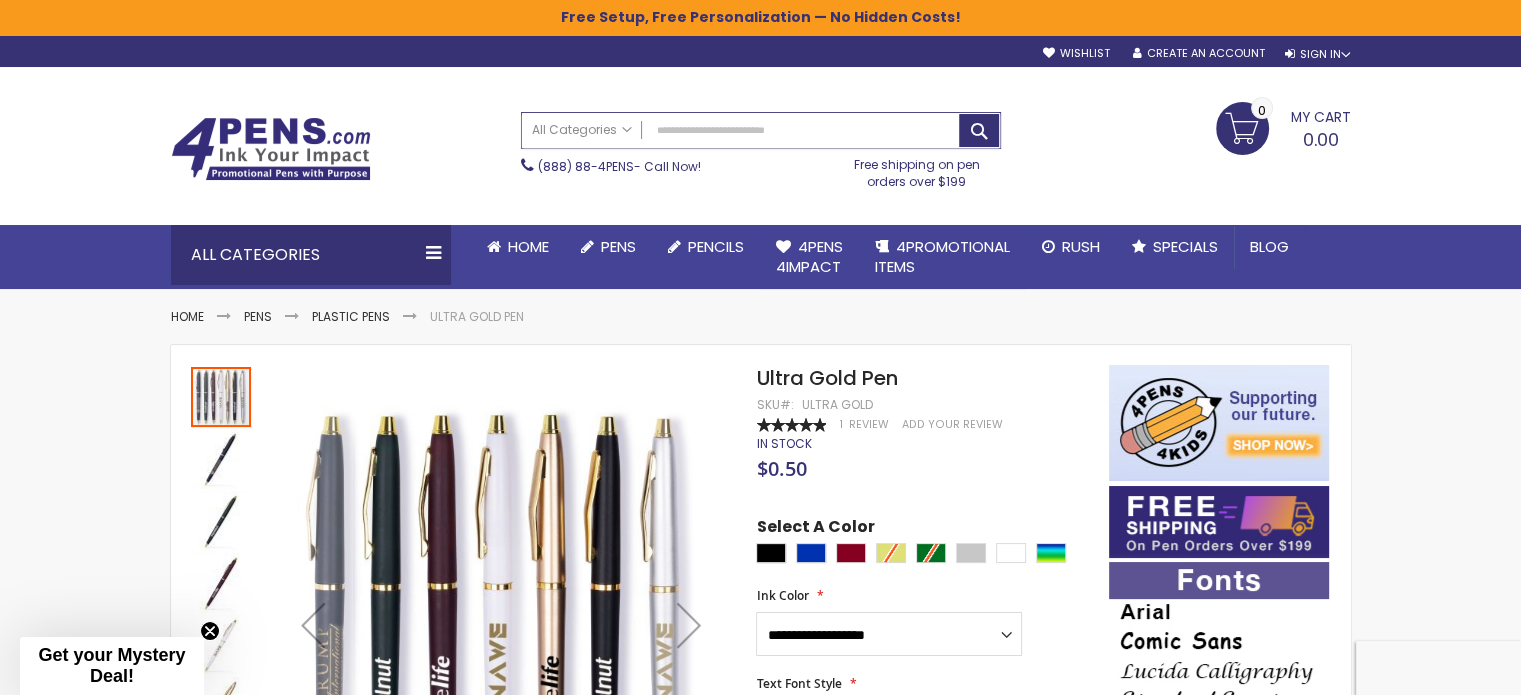 click on "Search" at bounding box center [761, 130] 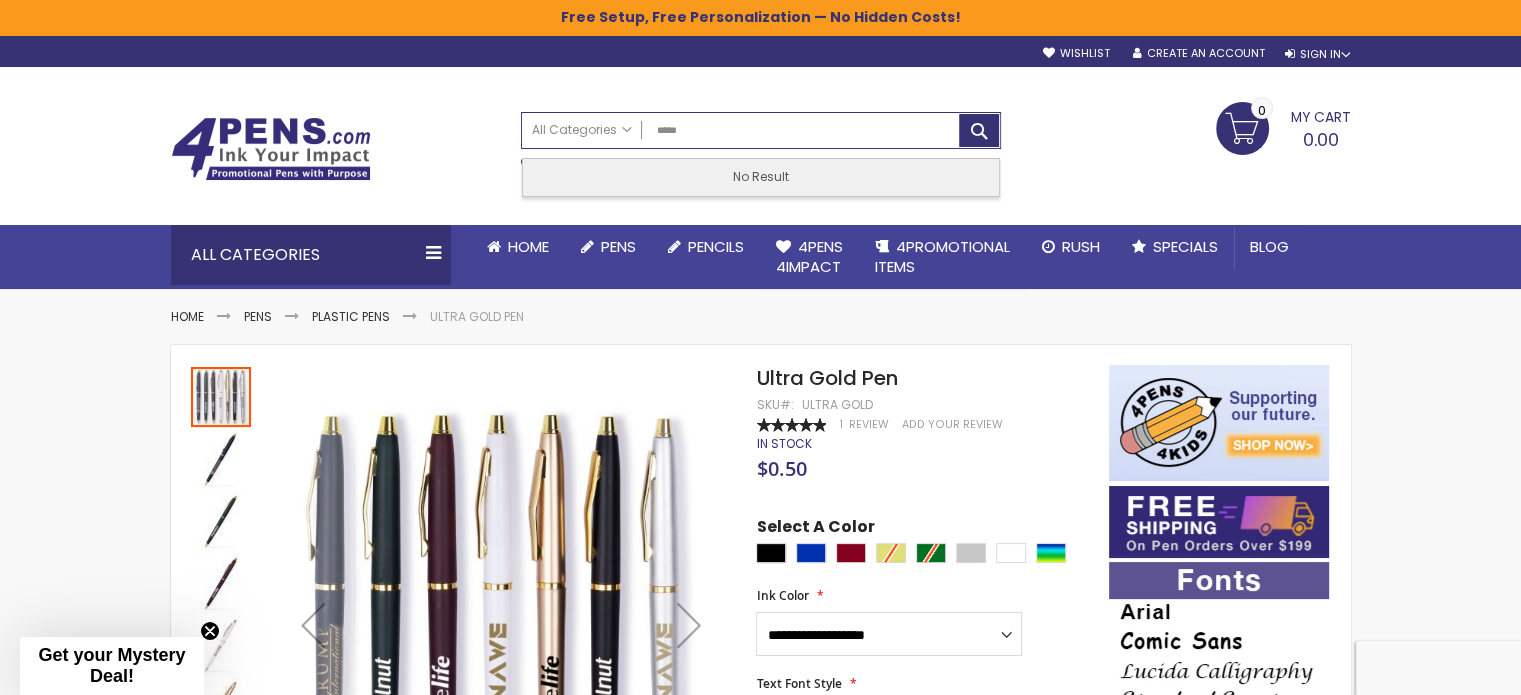 type on "******" 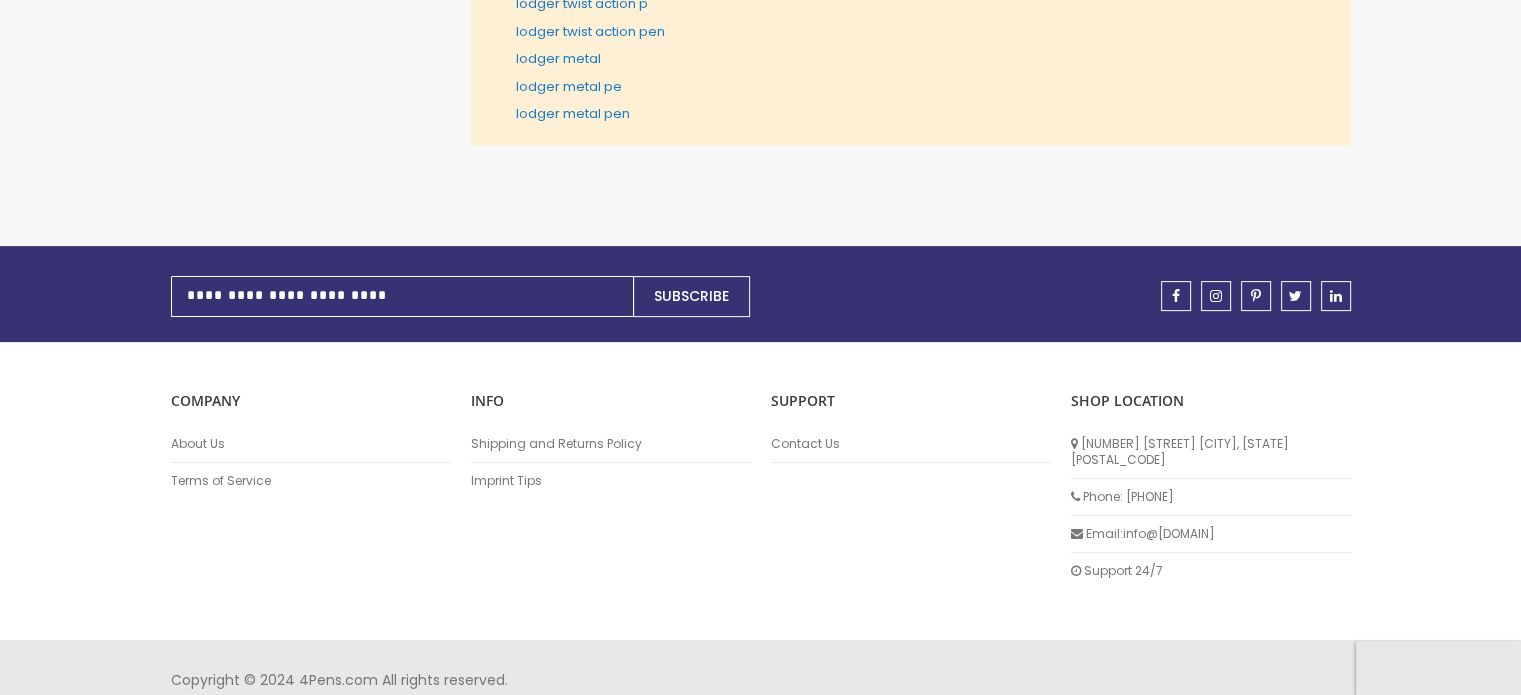 scroll, scrollTop: 45, scrollLeft: 0, axis: vertical 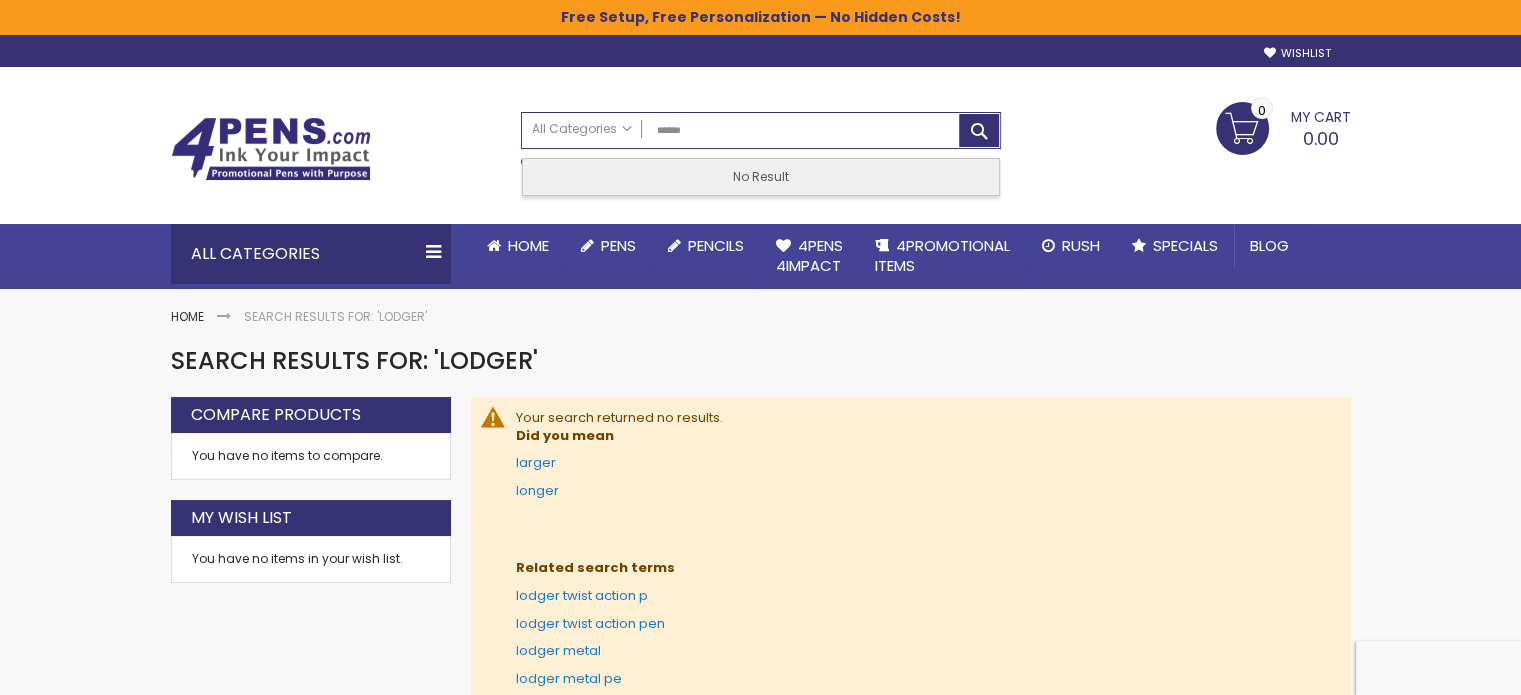 drag, startPoint x: 357, startPoint y: 125, endPoint x: 382, endPoint y: 126, distance: 25.019993 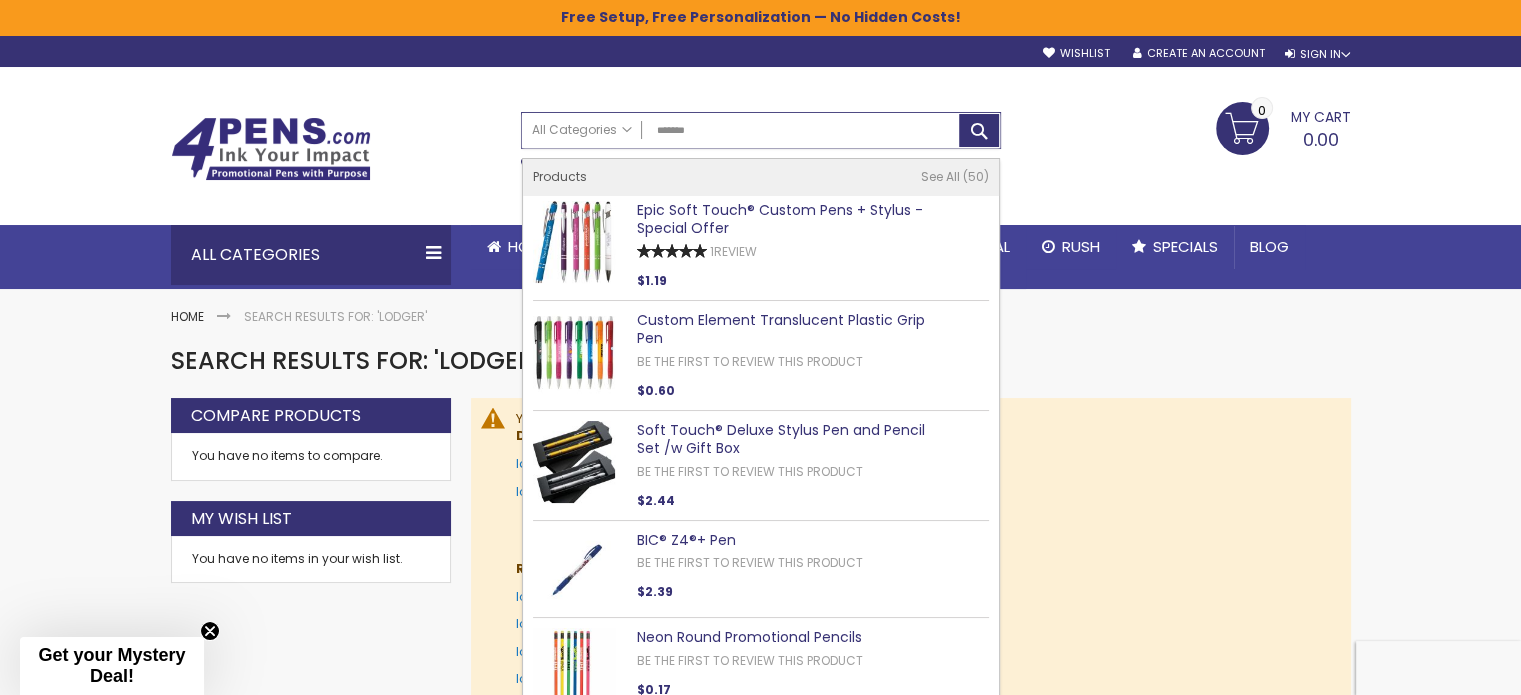 type on "********" 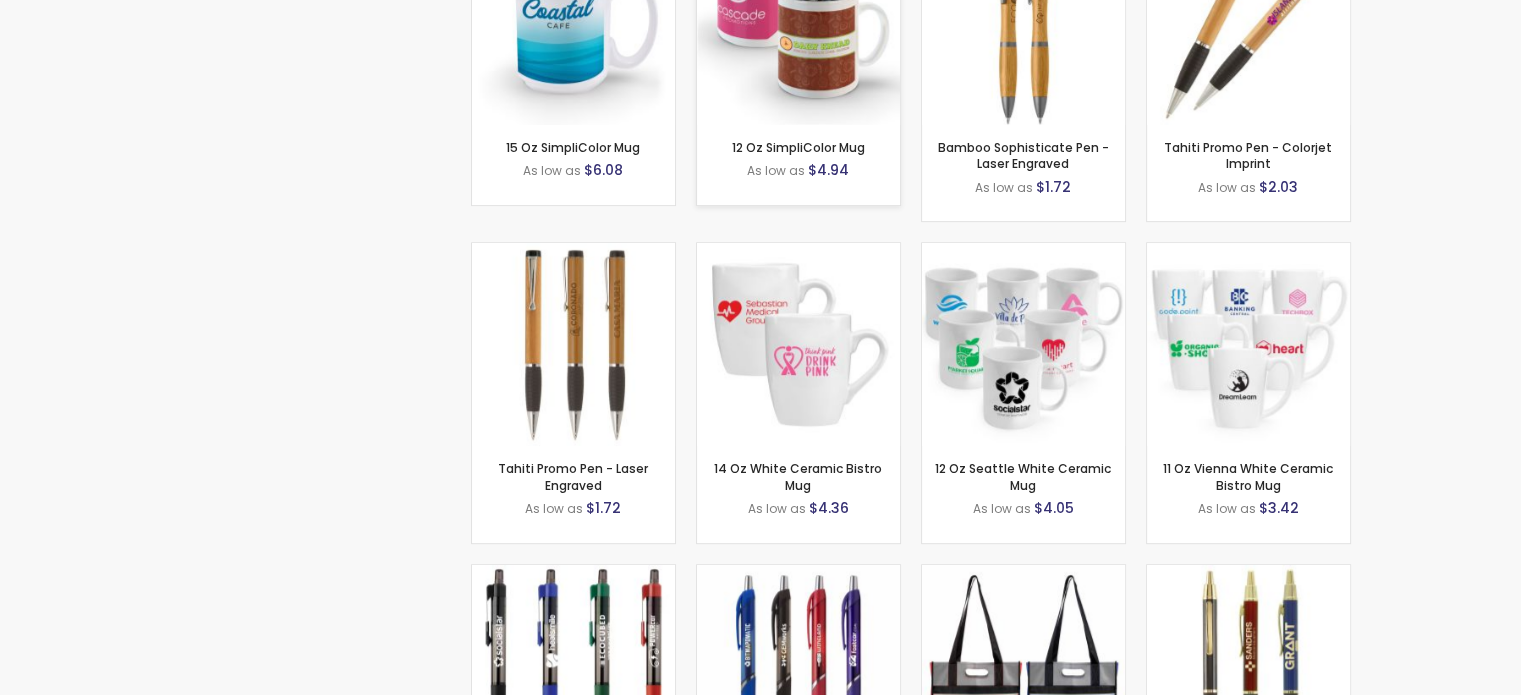 scroll, scrollTop: 1434, scrollLeft: 0, axis: vertical 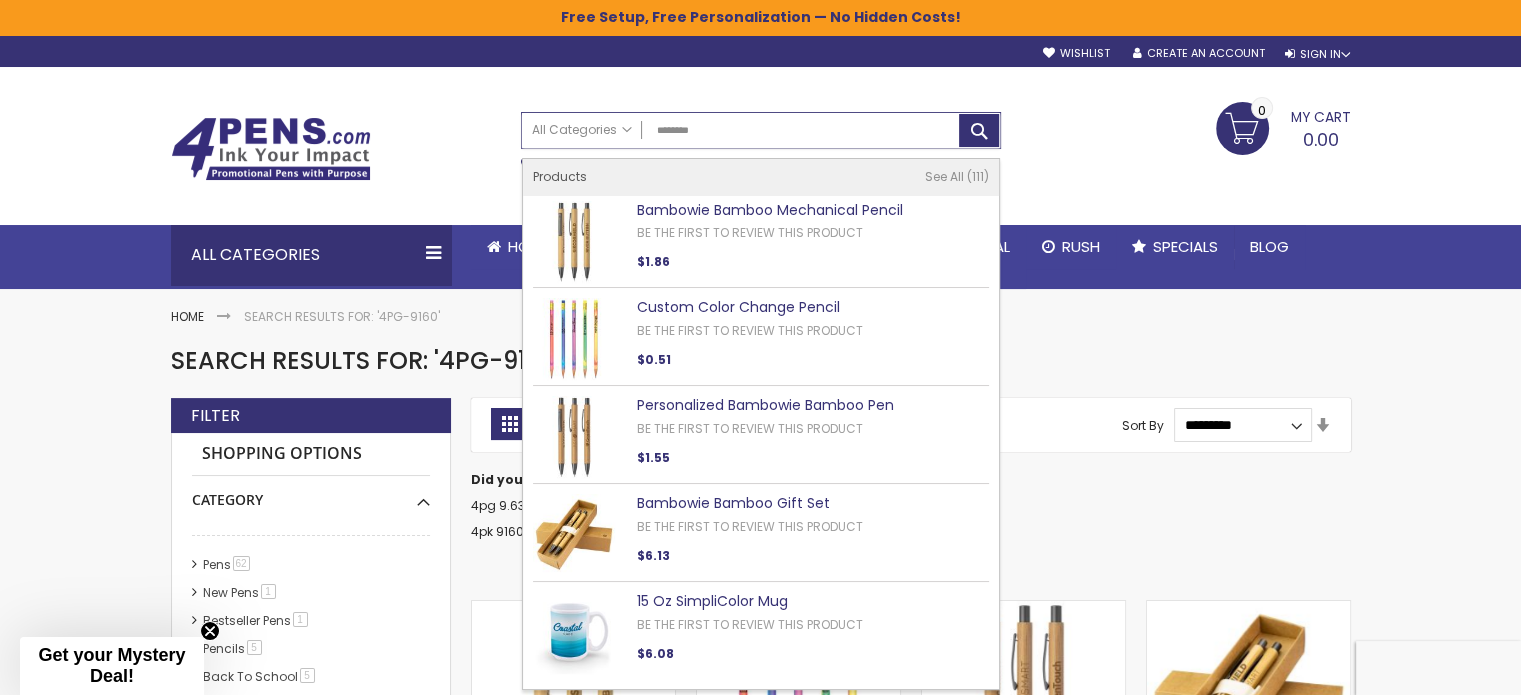 click on "********" at bounding box center [761, 130] 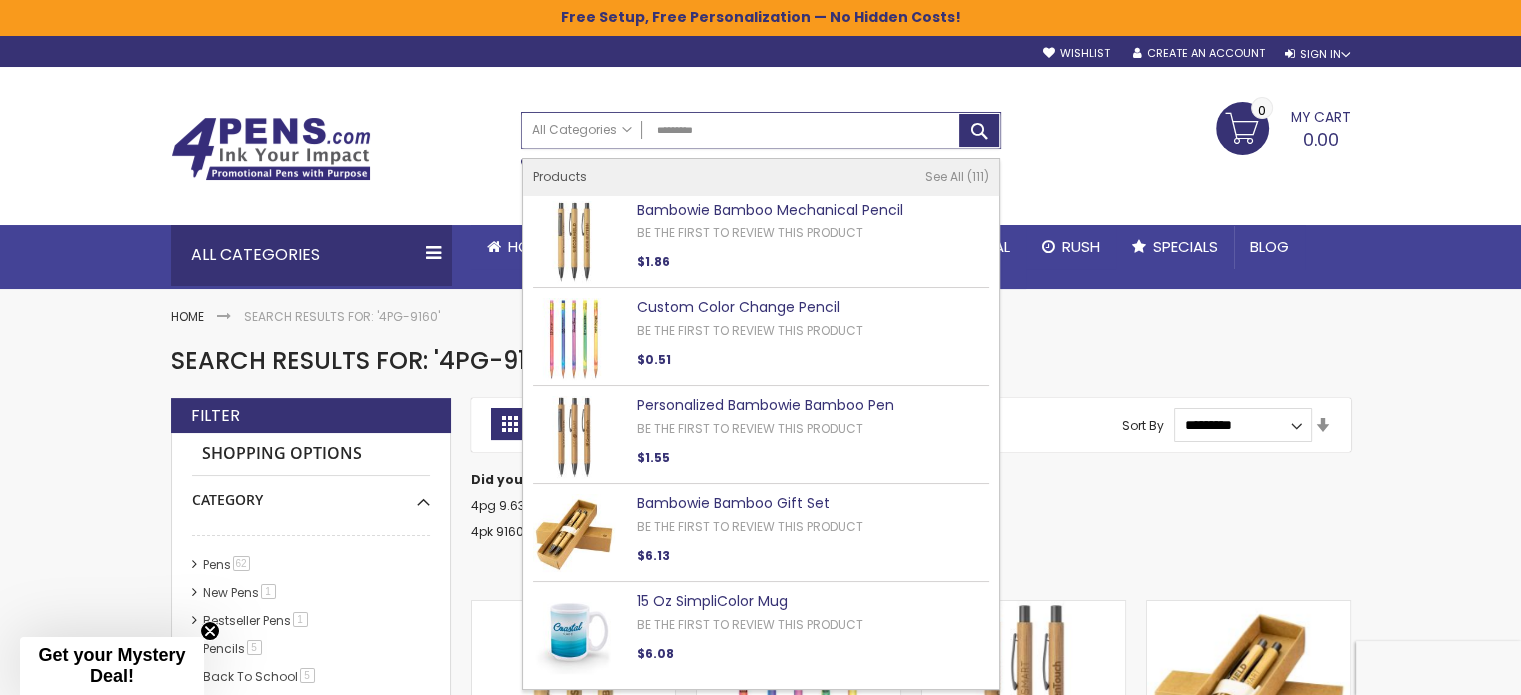 type on "**********" 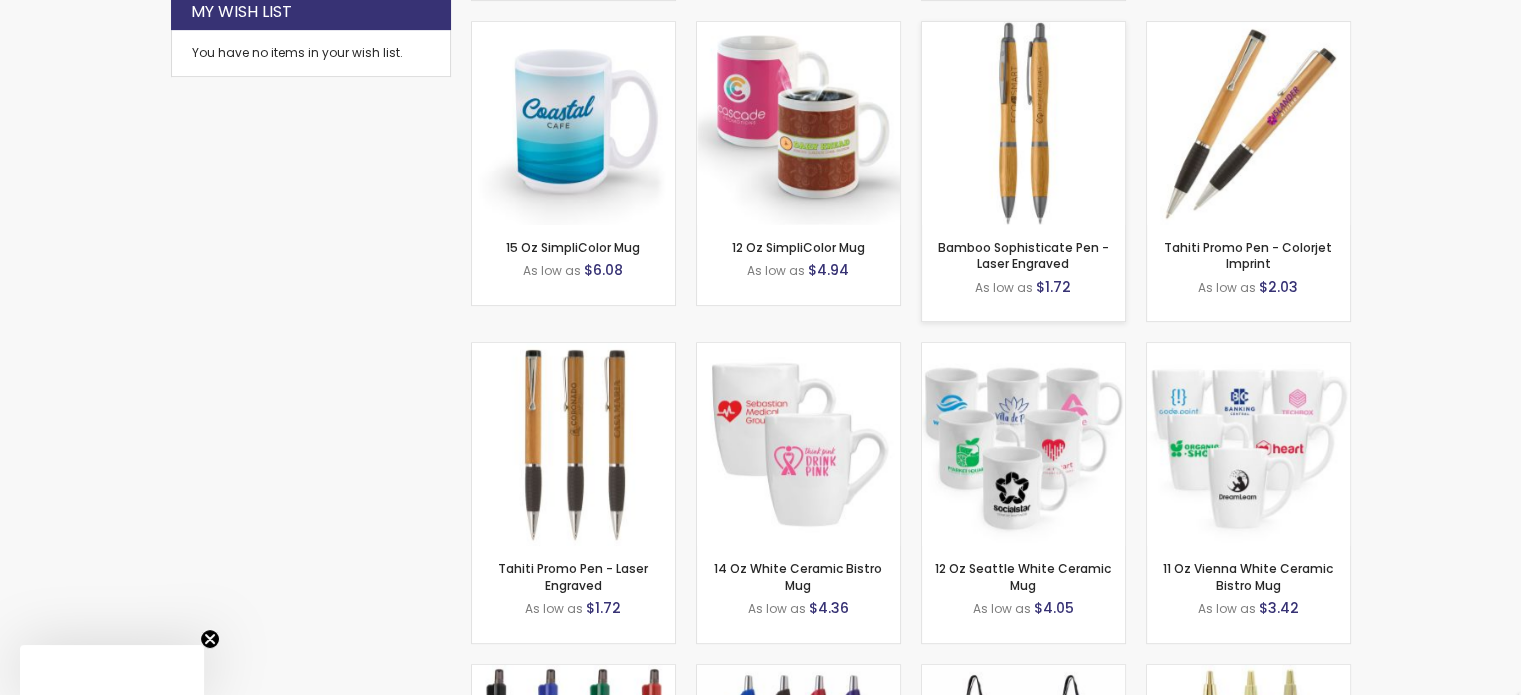 scroll, scrollTop: 1425, scrollLeft: 0, axis: vertical 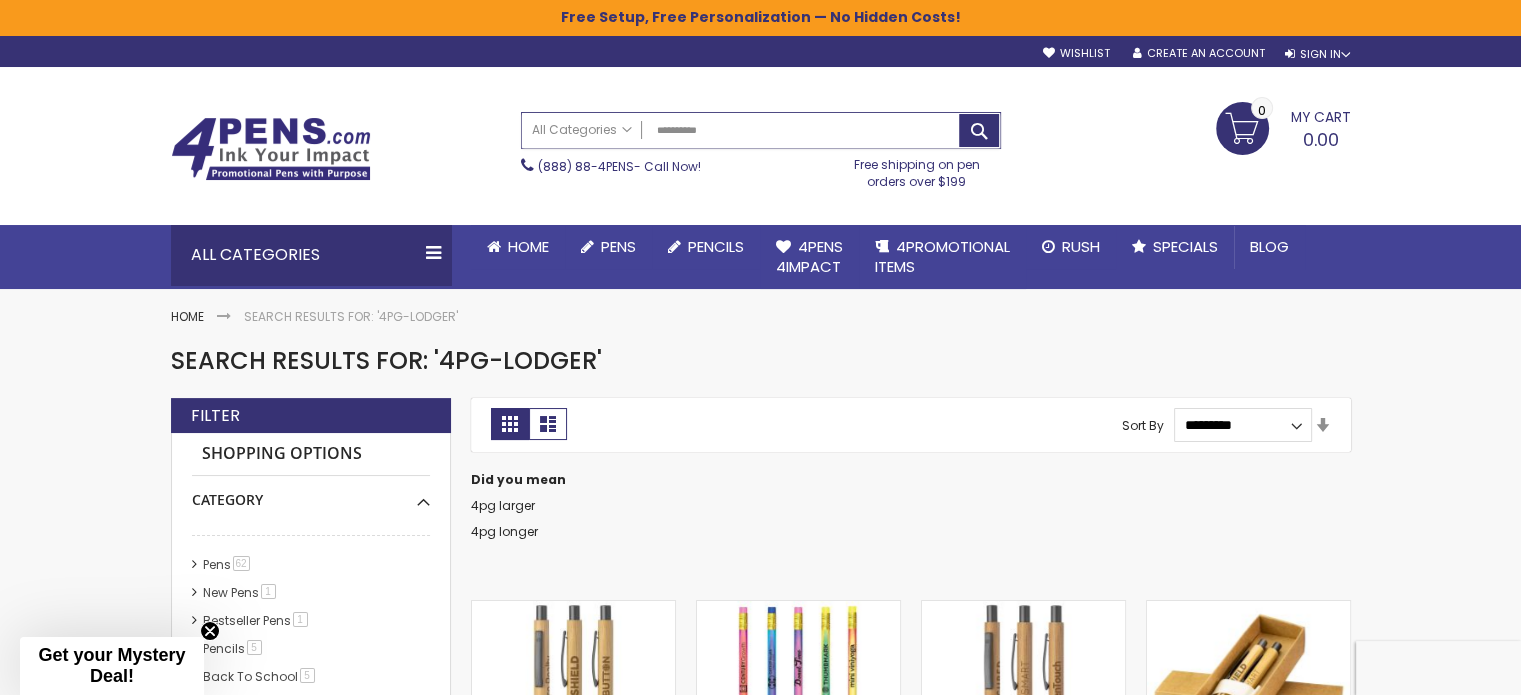click on "**********" at bounding box center (761, 130) 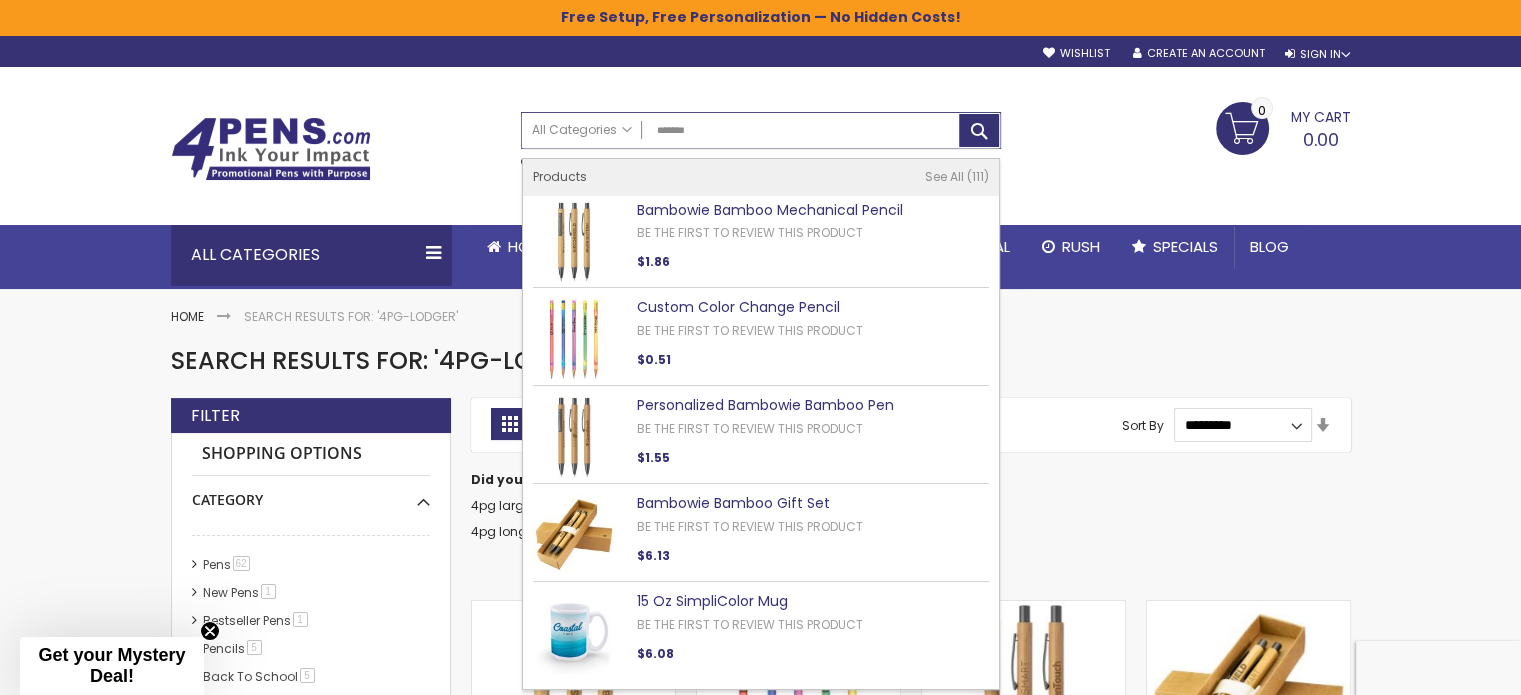 type on "********" 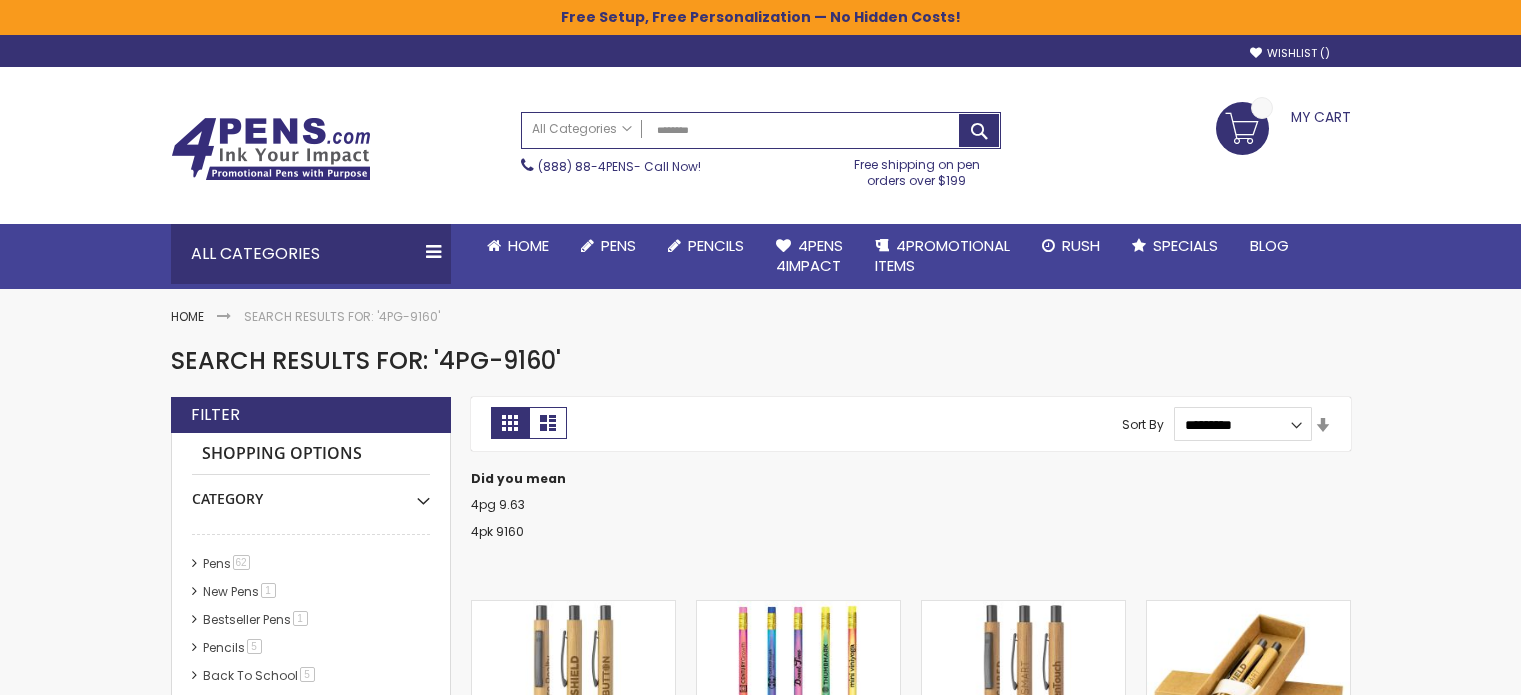 scroll, scrollTop: 0, scrollLeft: 0, axis: both 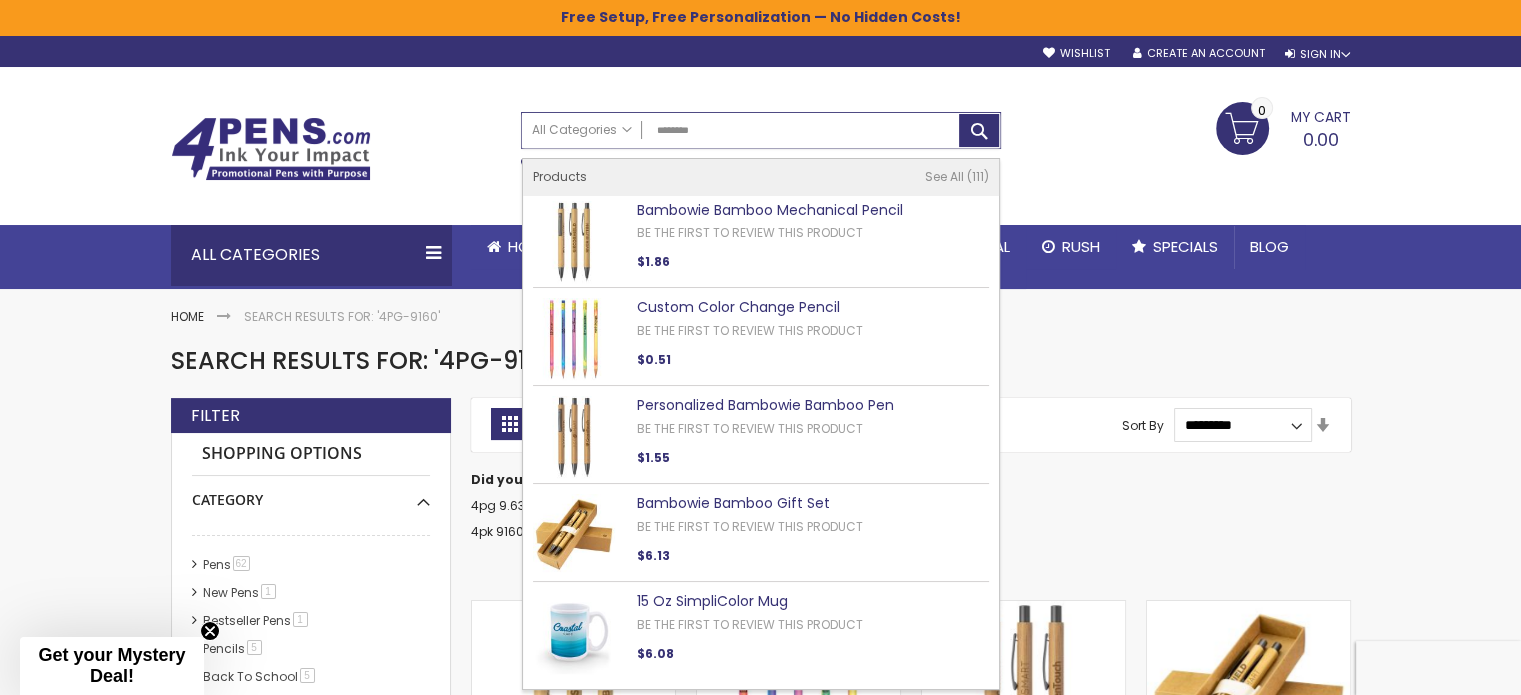 click on "********" at bounding box center [761, 130] 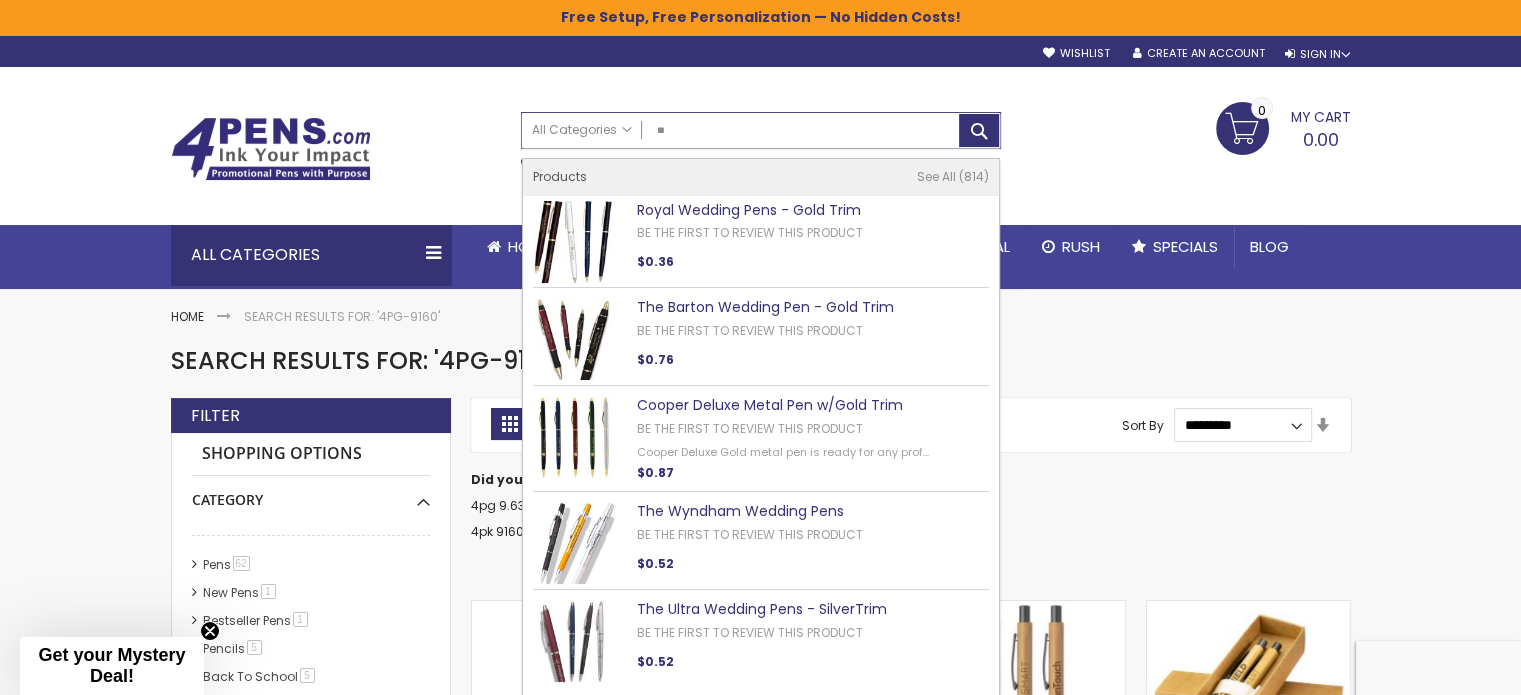type on "*" 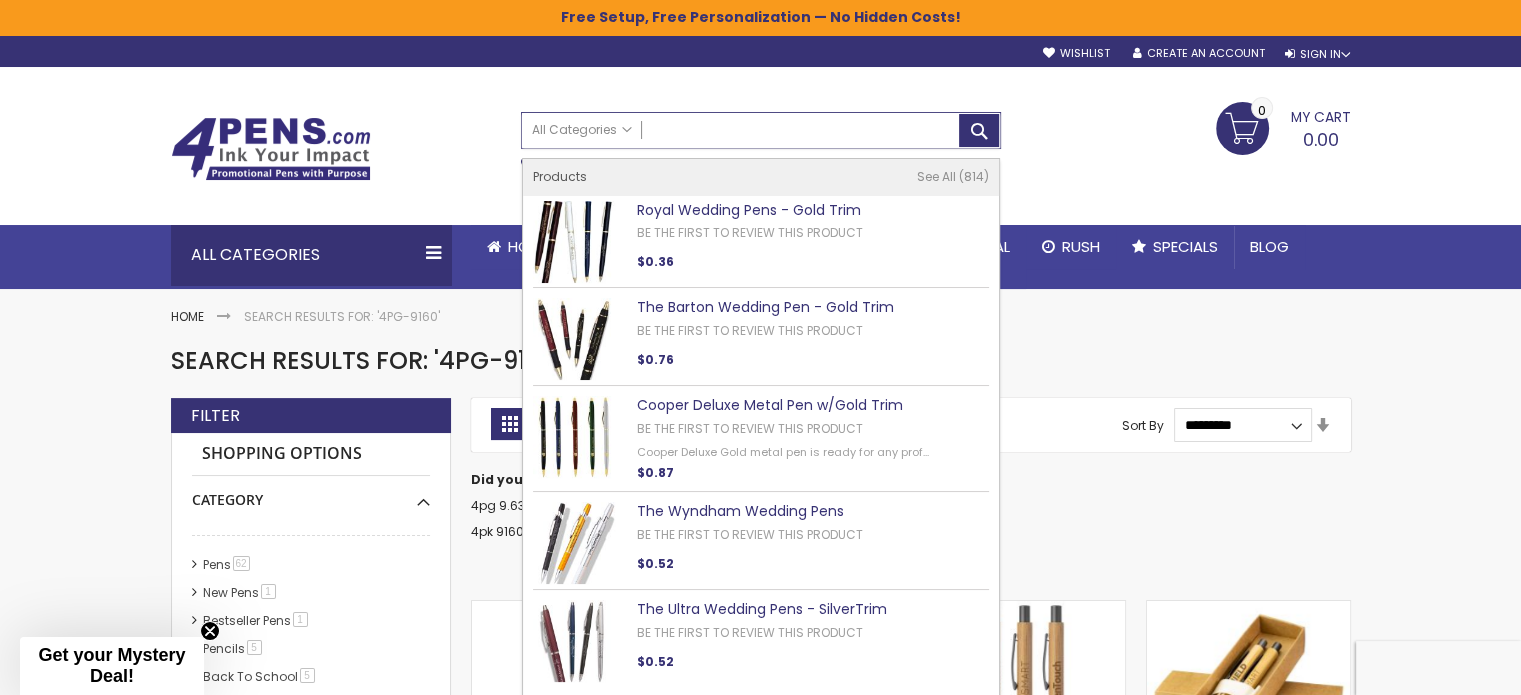 paste on "**********" 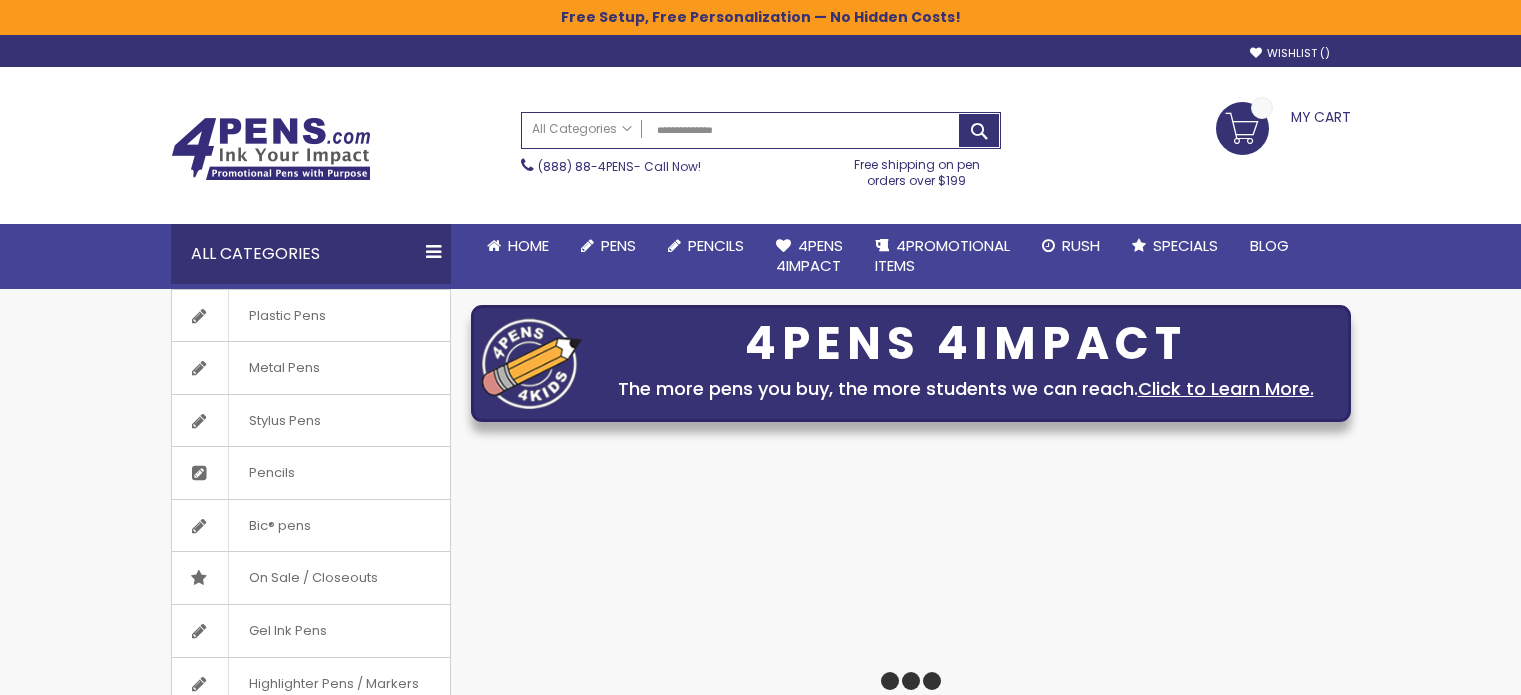 click on "Search" at bounding box center (979, 130) 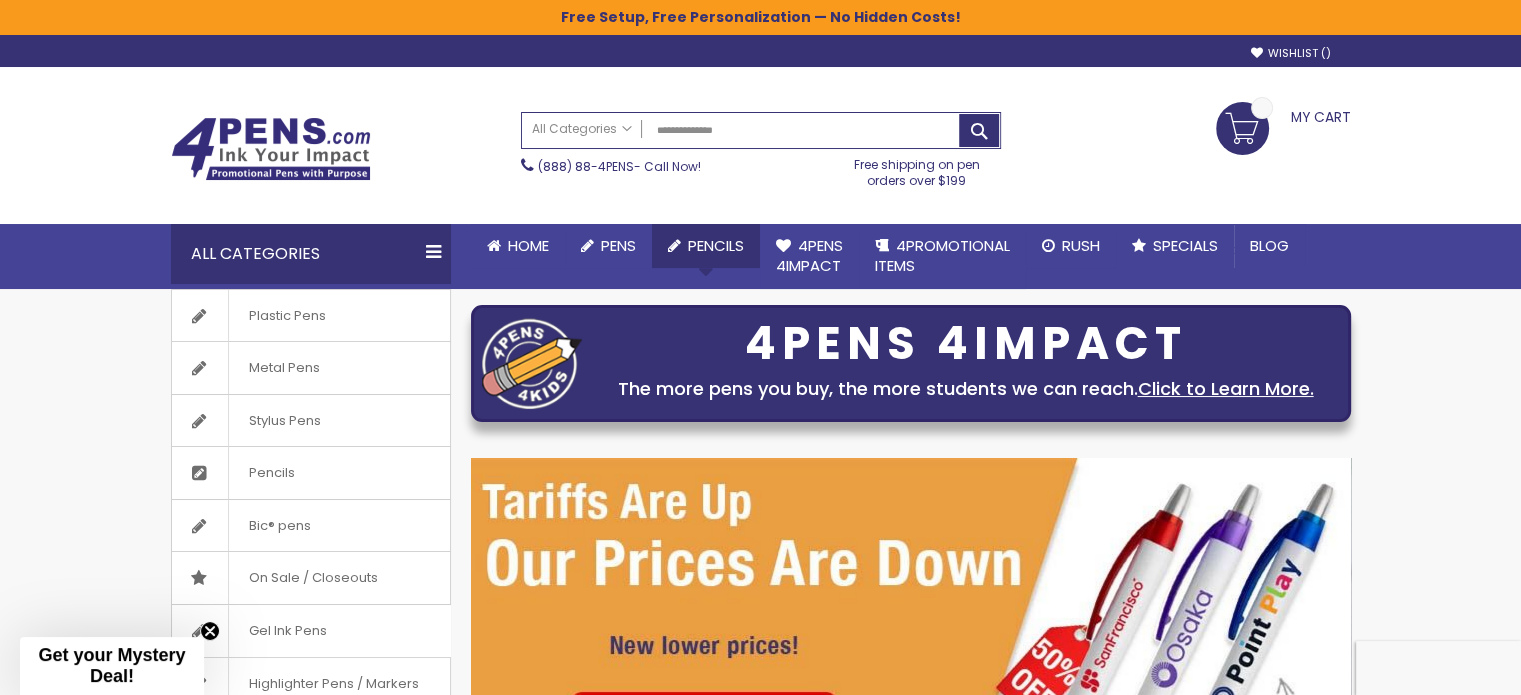 scroll, scrollTop: 0, scrollLeft: 0, axis: both 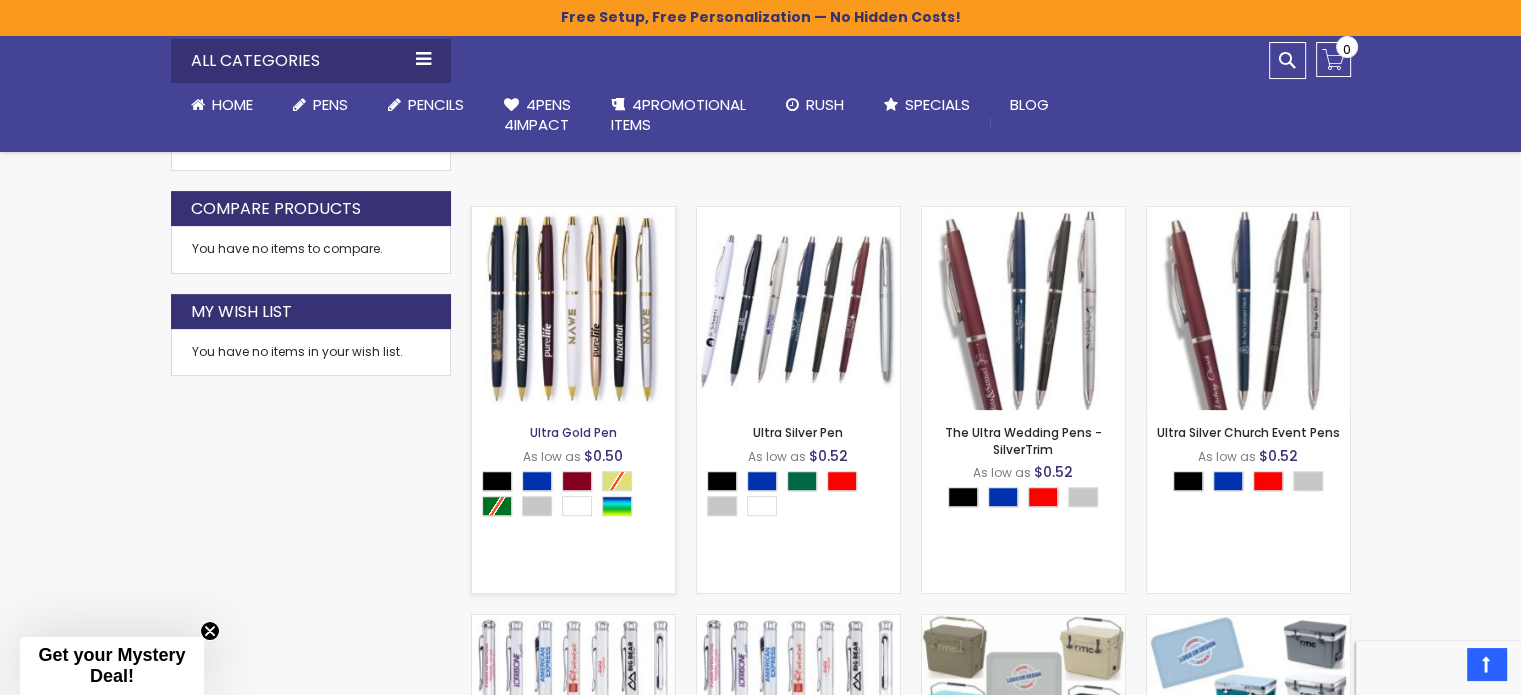 click on "Ultra Gold Pen" at bounding box center [573, 432] 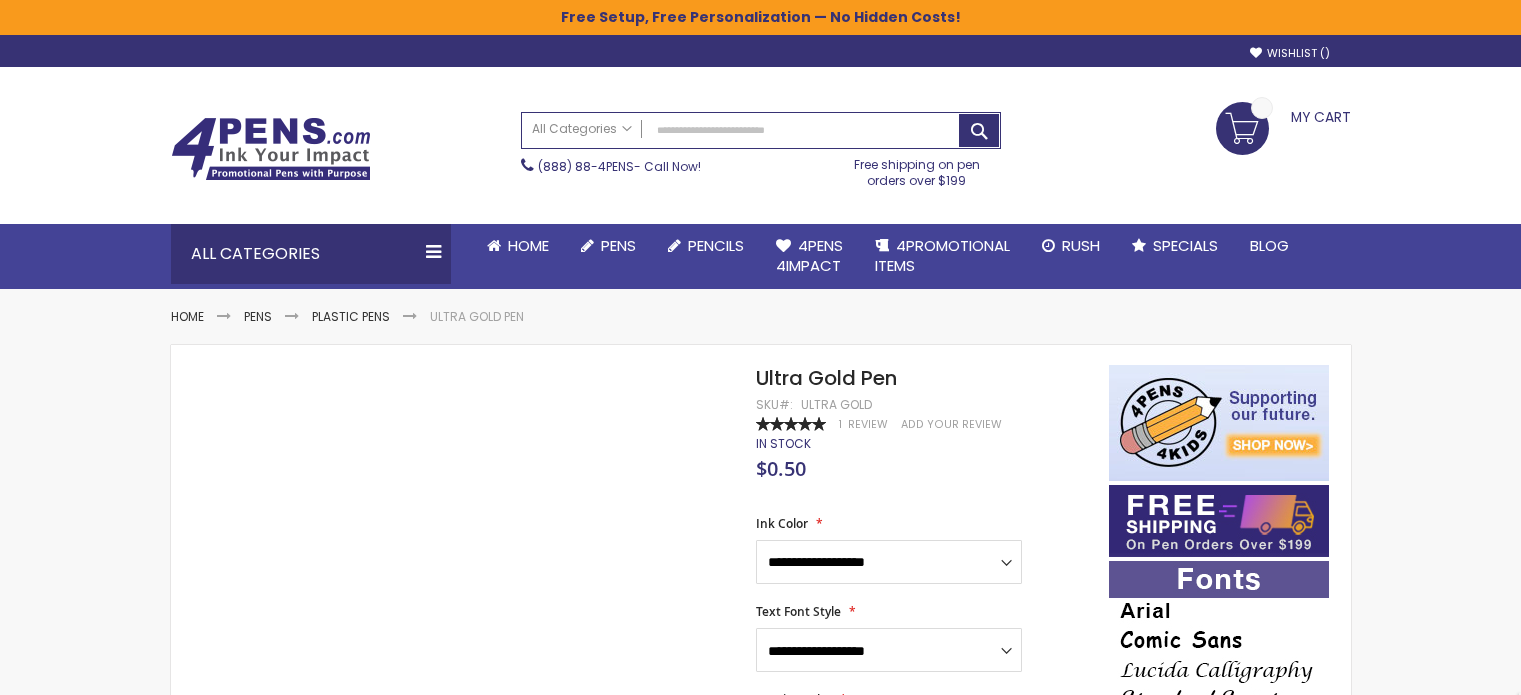 scroll, scrollTop: 0, scrollLeft: 0, axis: both 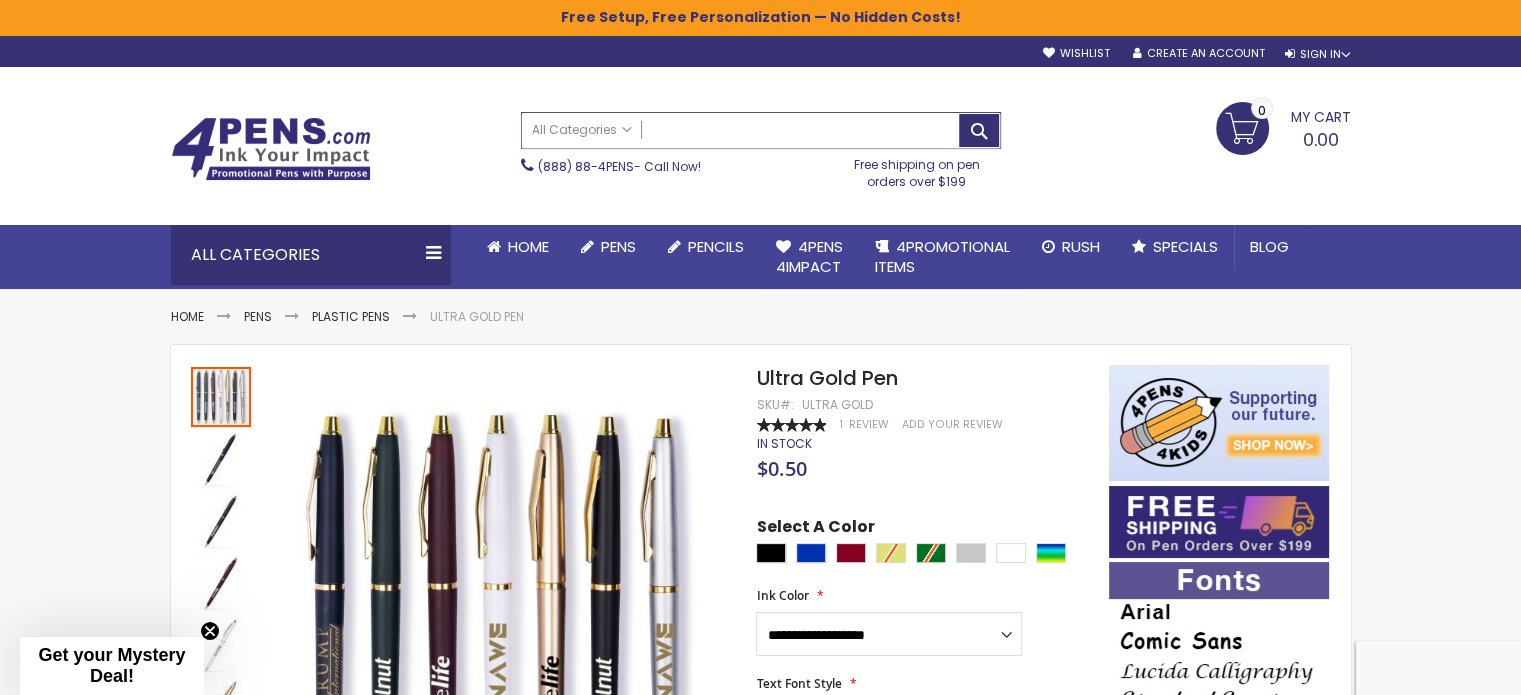 click on "Search" at bounding box center (761, 130) 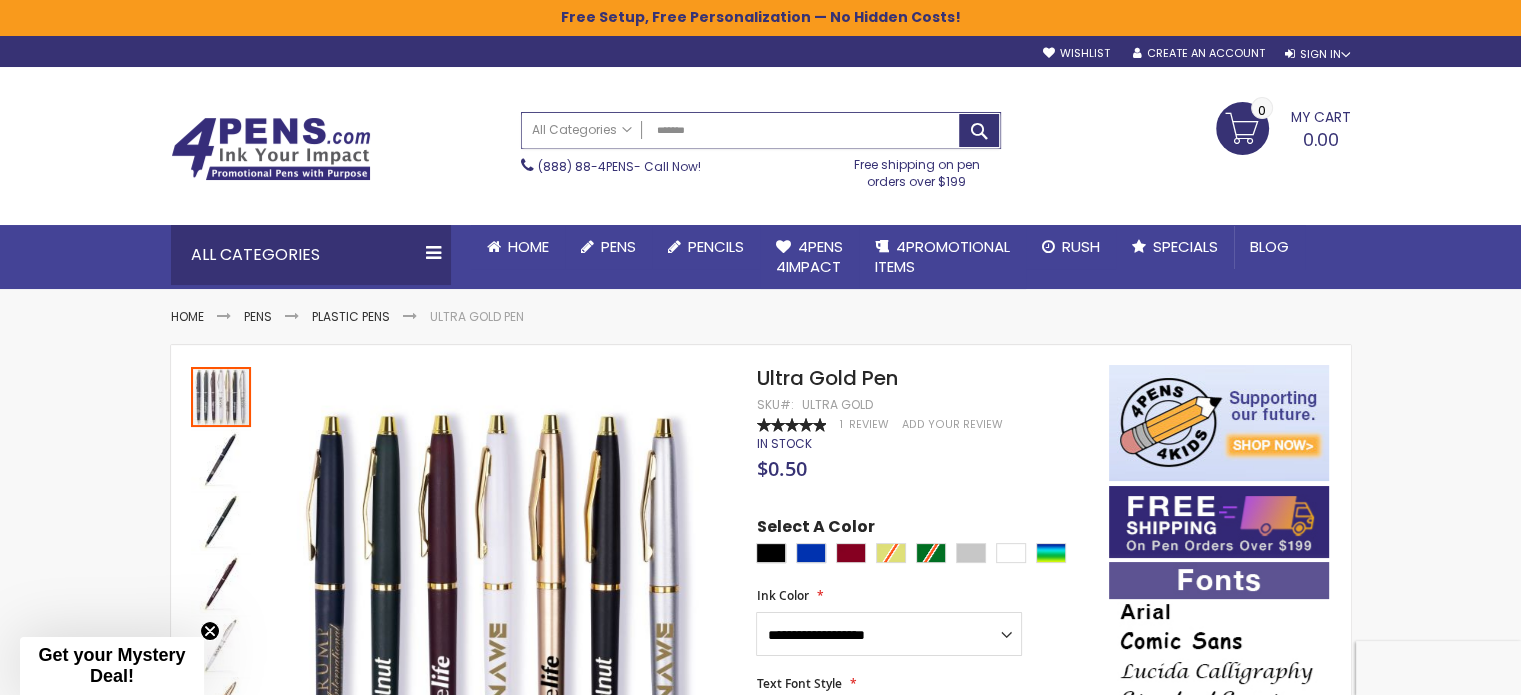 type on "********" 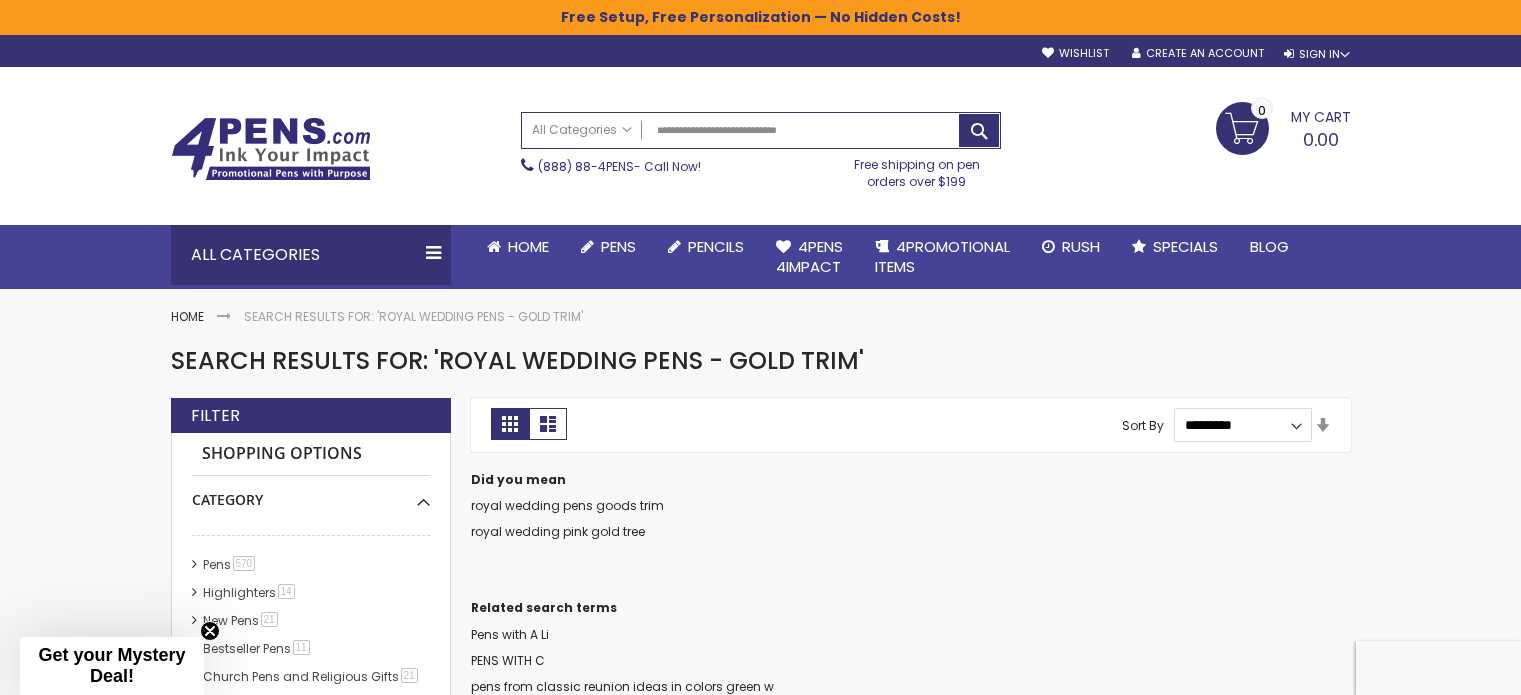 scroll, scrollTop: 0, scrollLeft: 0, axis: both 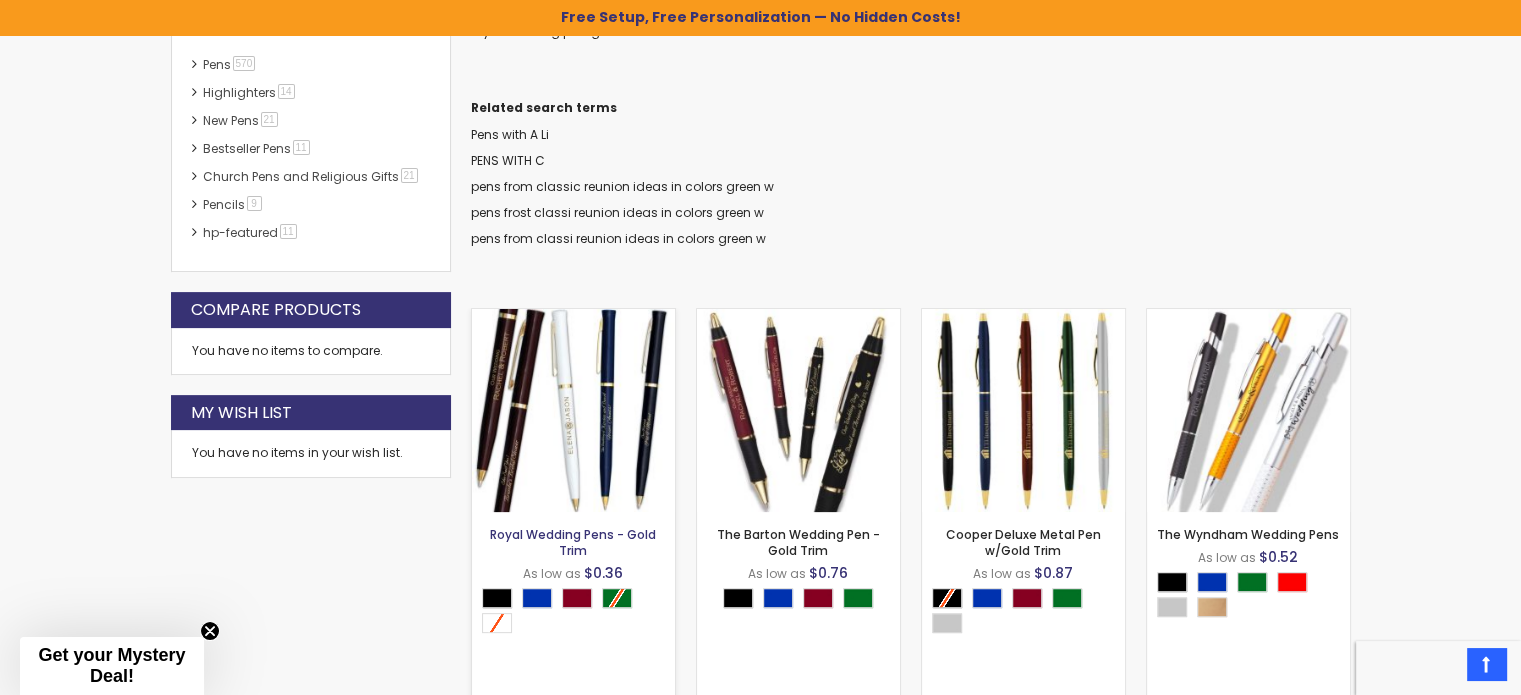 click on "Royal Wedding Pens - Gold Trim" at bounding box center (573, 542) 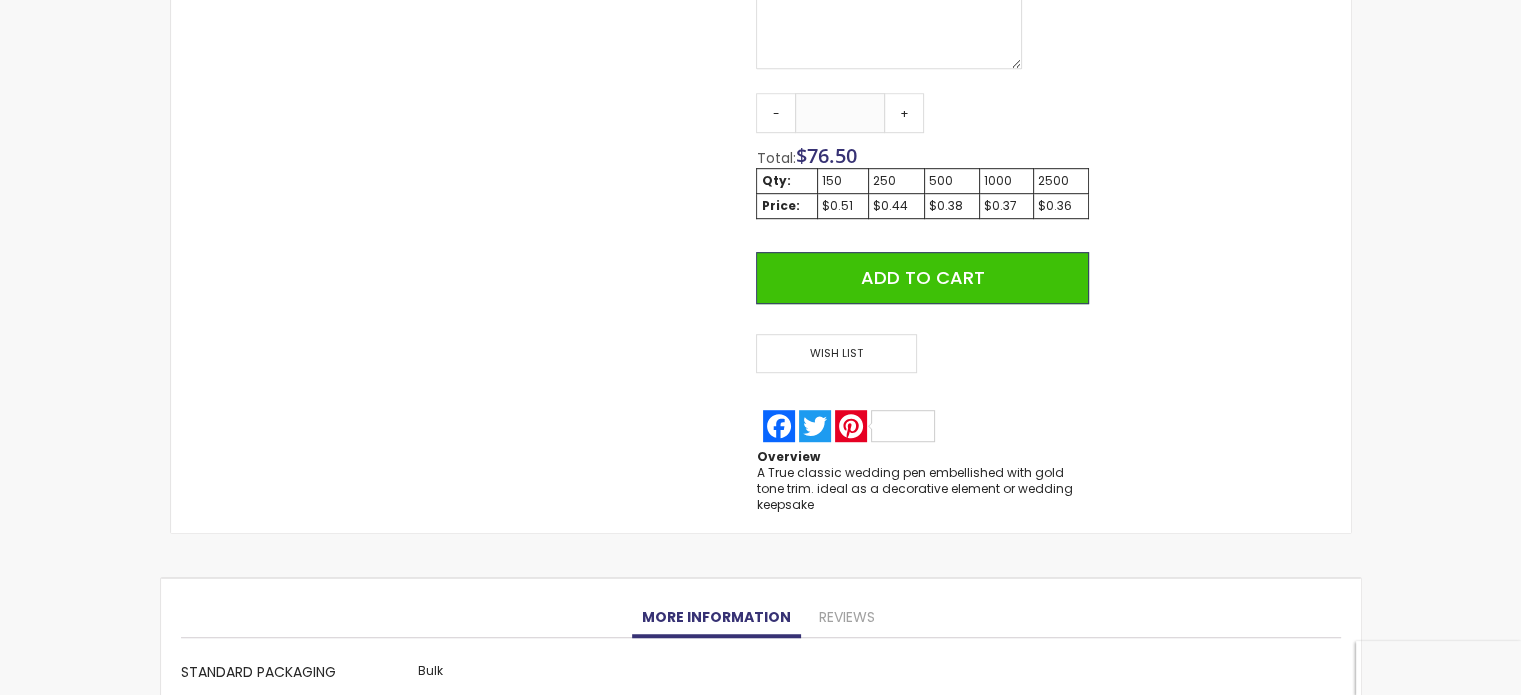 scroll, scrollTop: 1193, scrollLeft: 0, axis: vertical 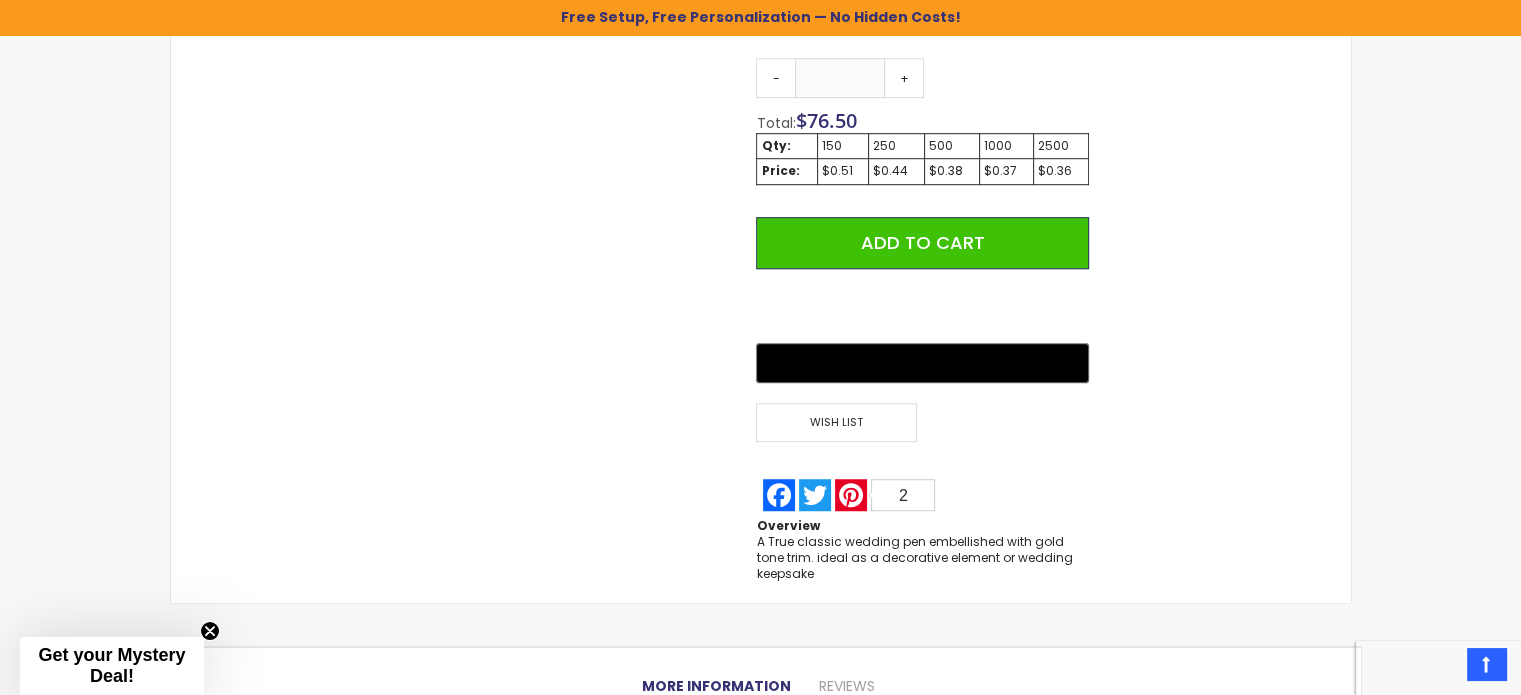 click on "Skip to the end of the images gallery
Skip to the beginning of the images gallery
Royal Wedding Pens - Gold Trim
SKU
AngelGold-wedding
Be the first to review this product
In stock
Only  %1  left
$0.36" at bounding box center (761, -177) 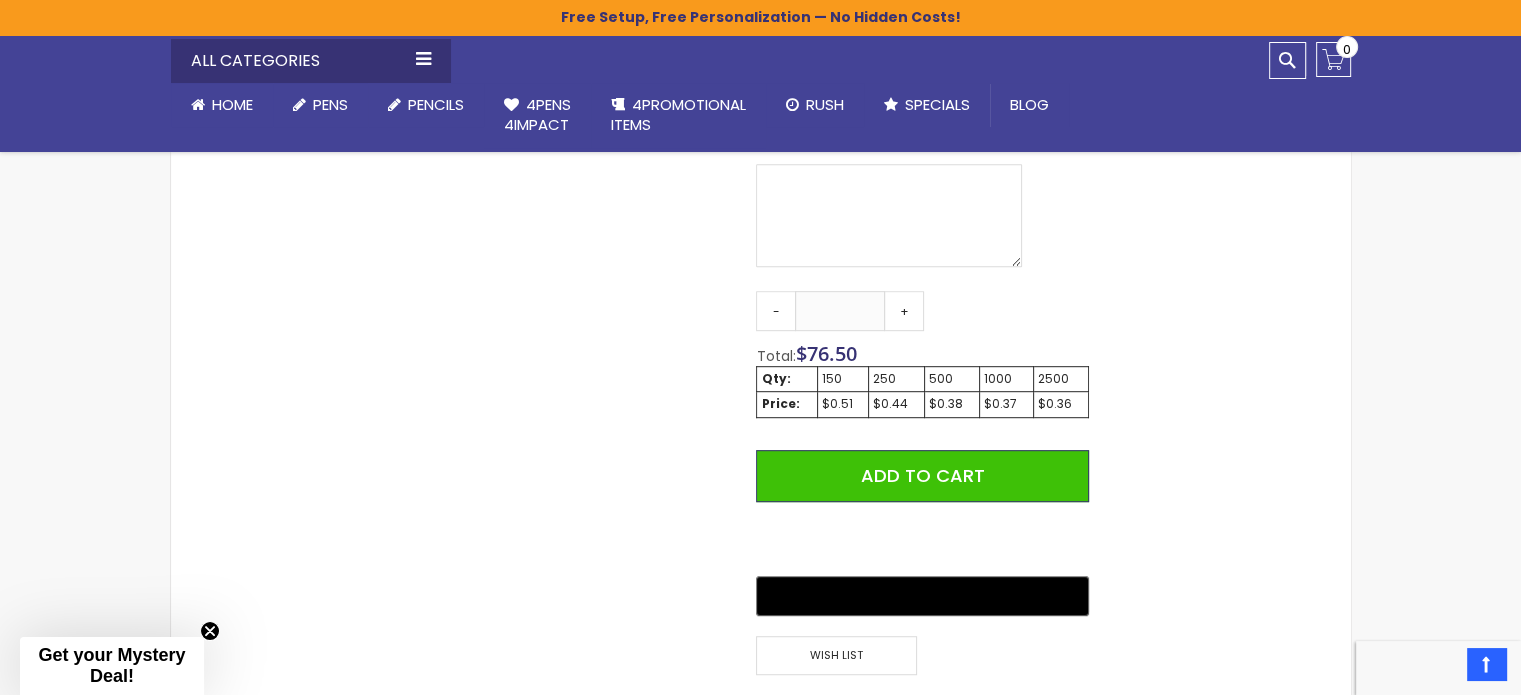 scroll, scrollTop: 900, scrollLeft: 0, axis: vertical 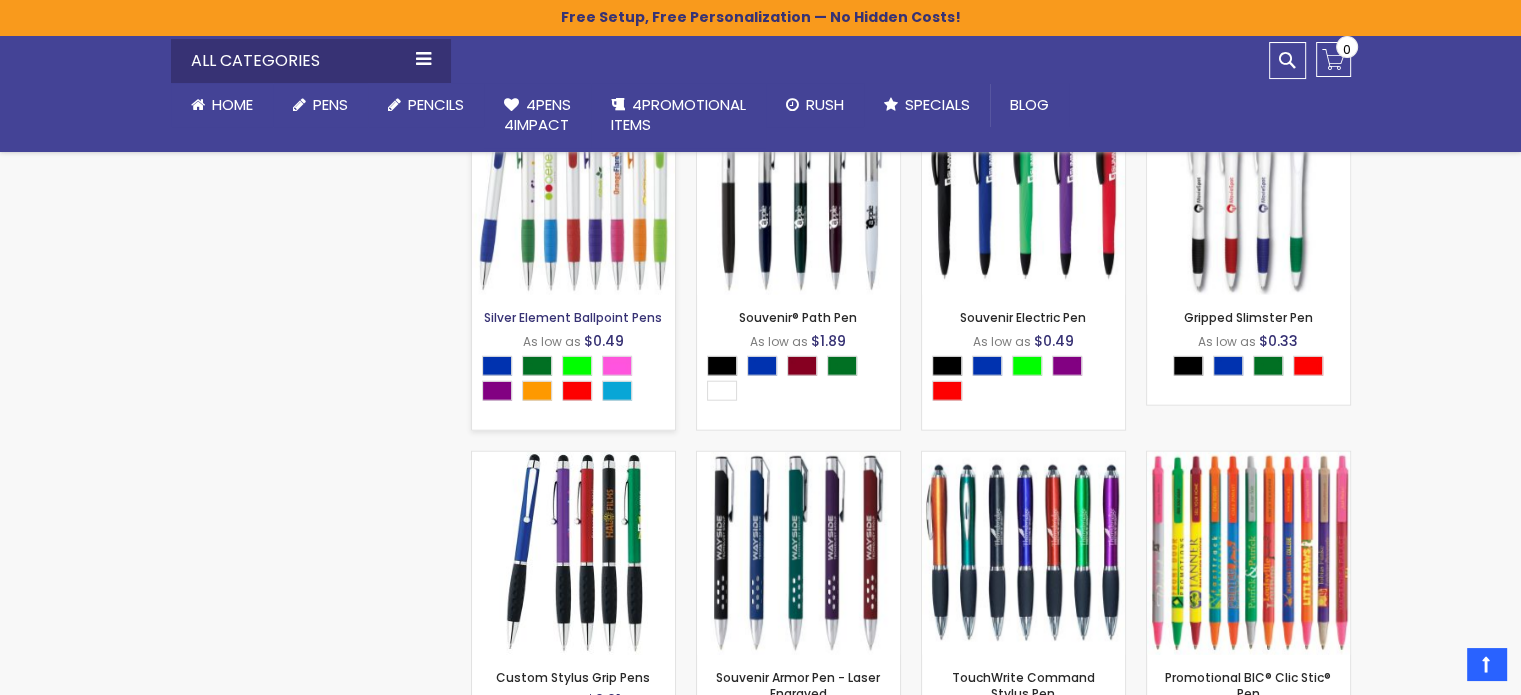 click on "Silver Element Ballpoint Pens" at bounding box center [573, 317] 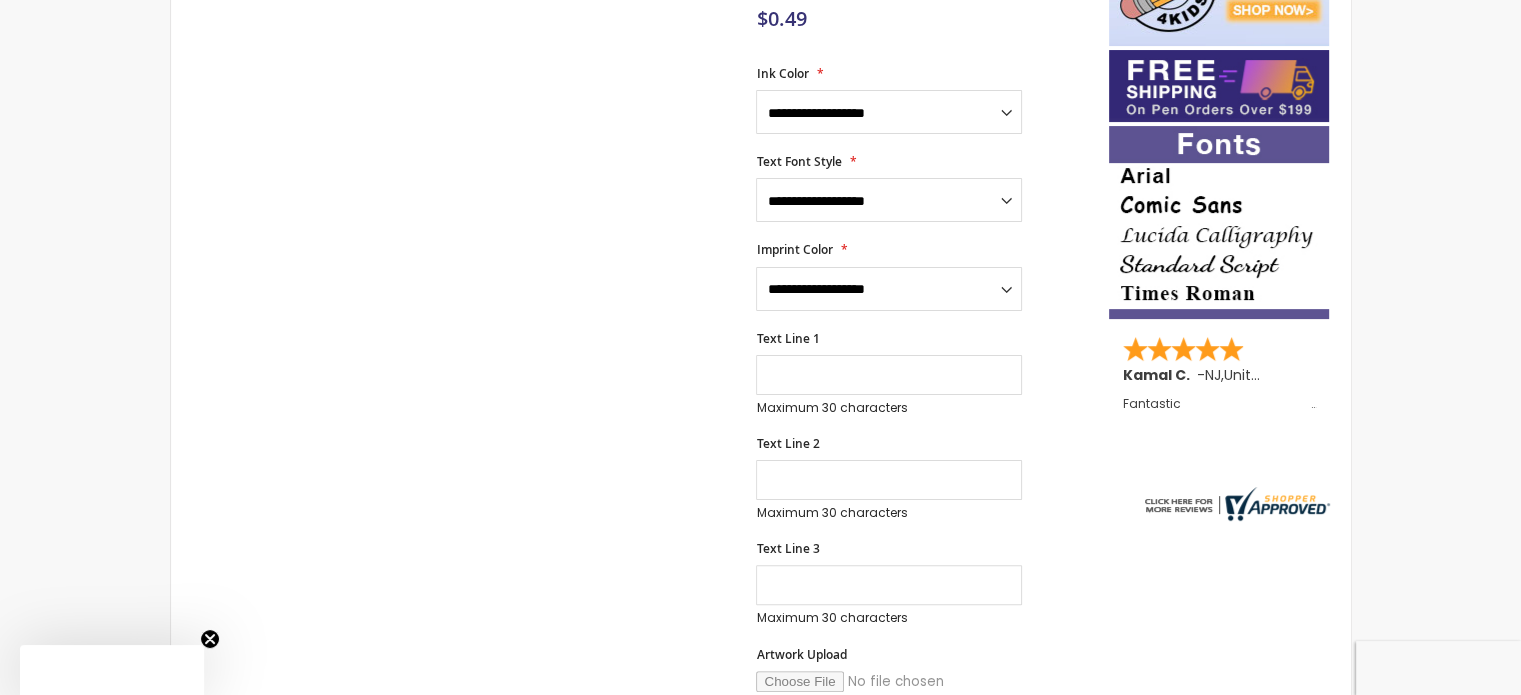 scroll, scrollTop: 0, scrollLeft: 0, axis: both 